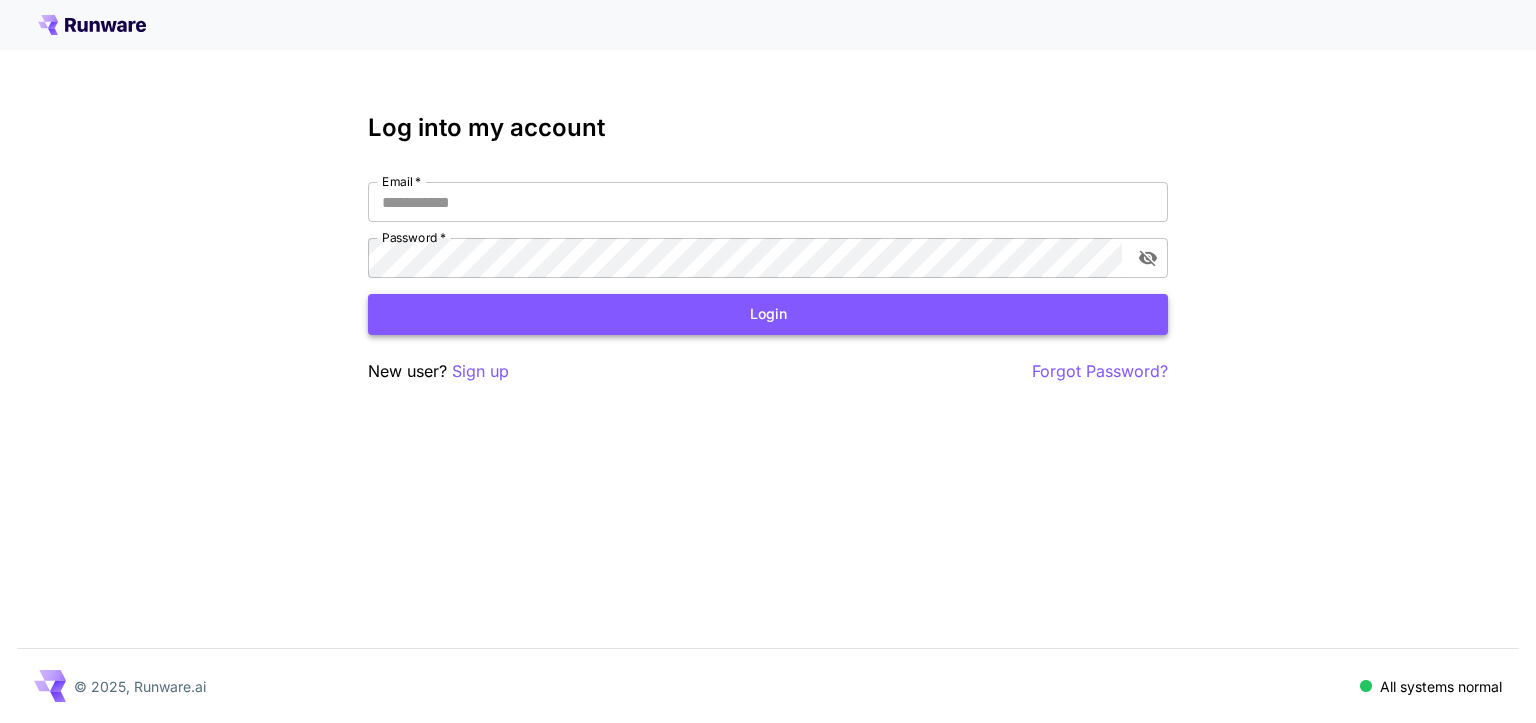 scroll, scrollTop: 0, scrollLeft: 0, axis: both 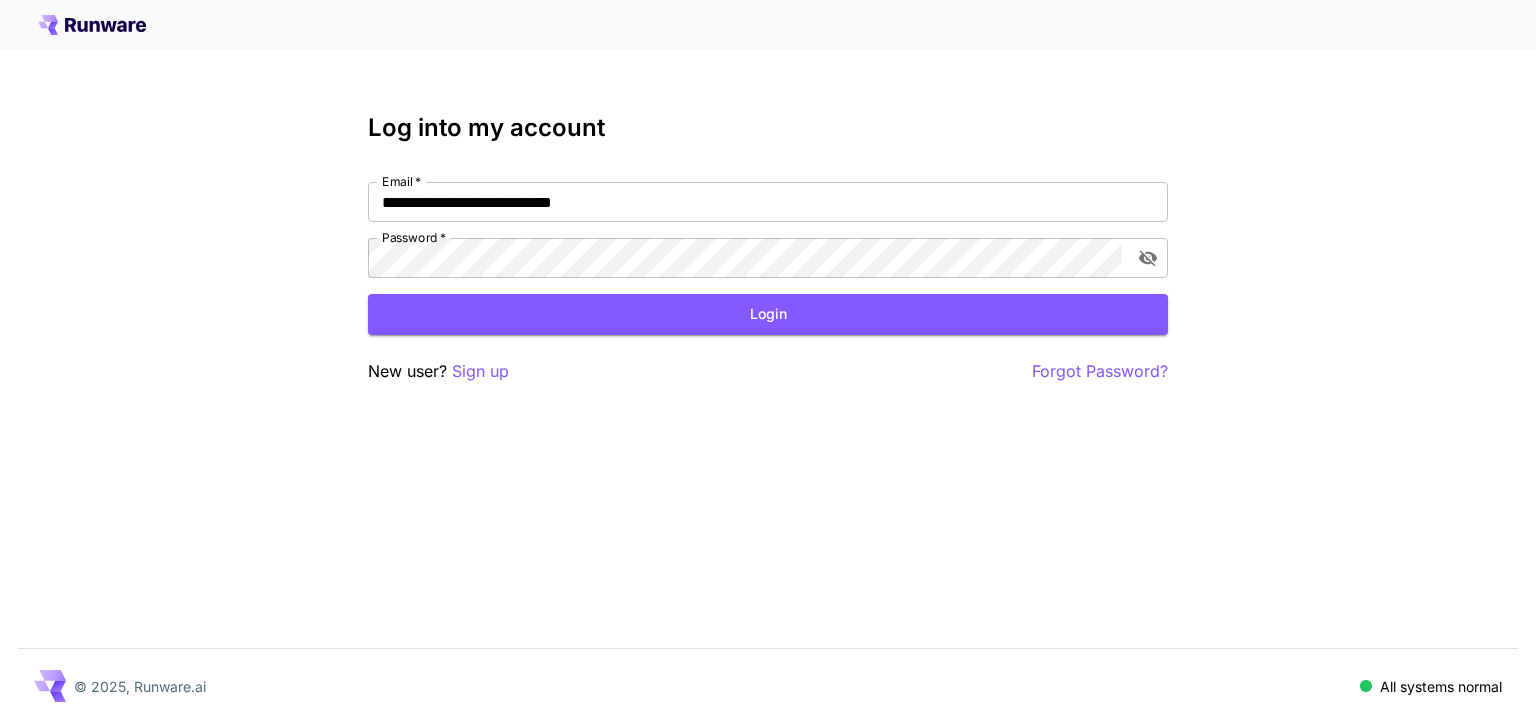 click on "Login" at bounding box center (768, 314) 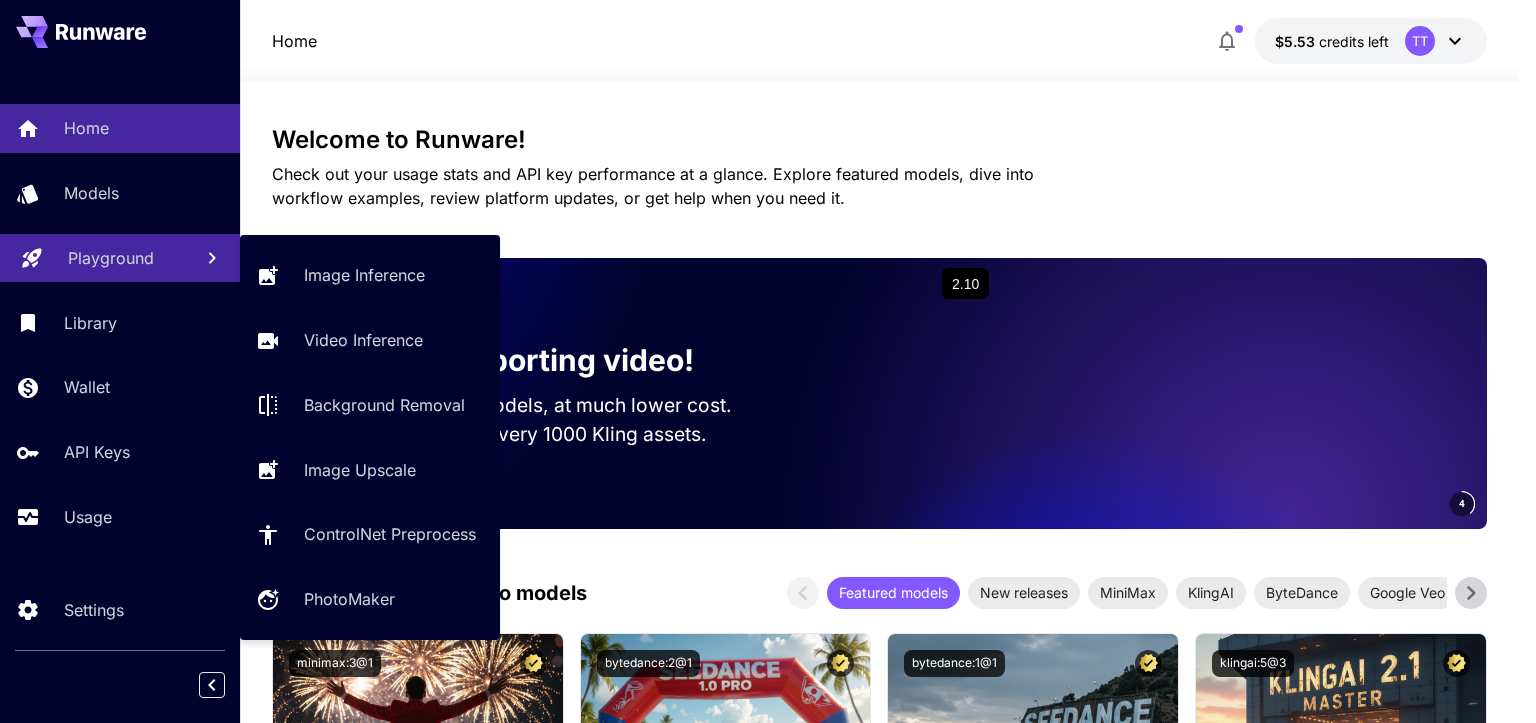 click on "Playground" at bounding box center (111, 258) 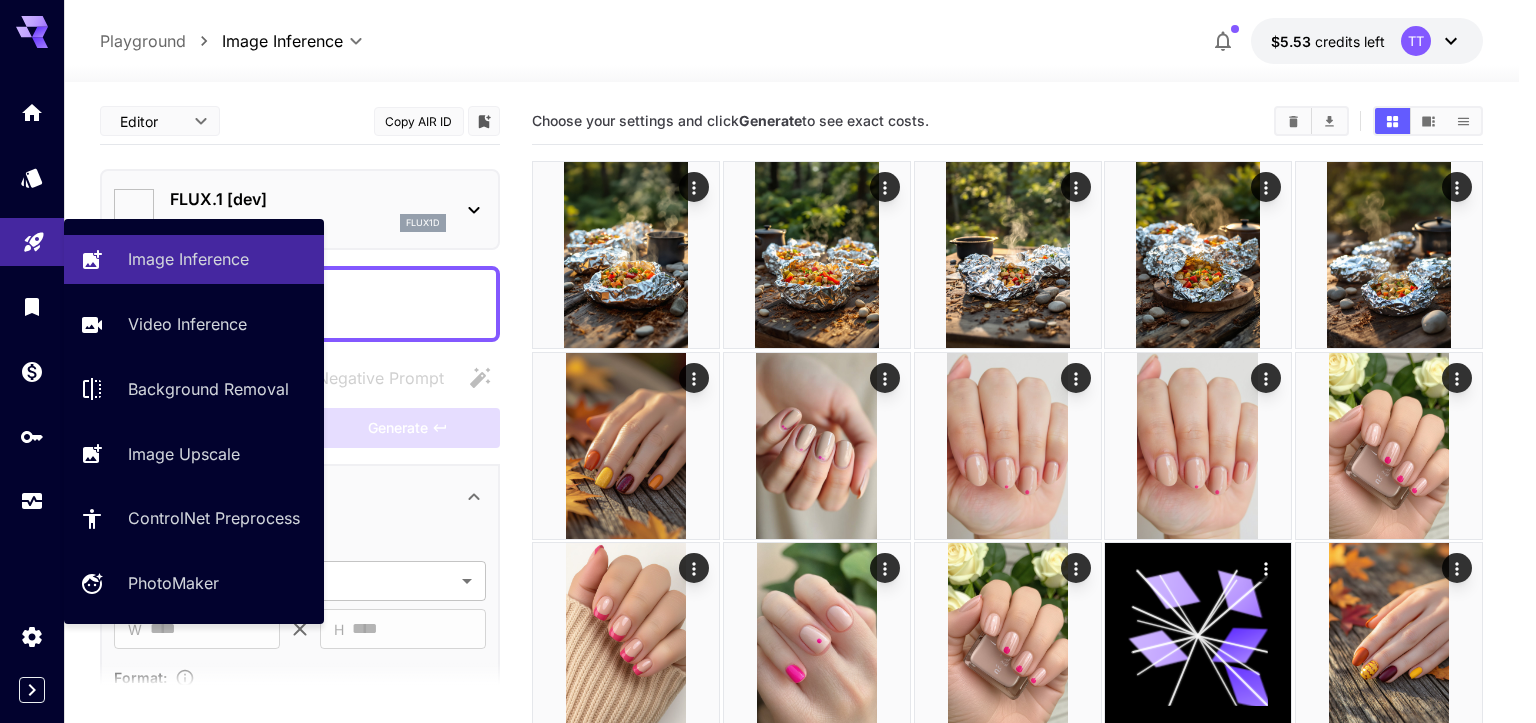 type on "**********" 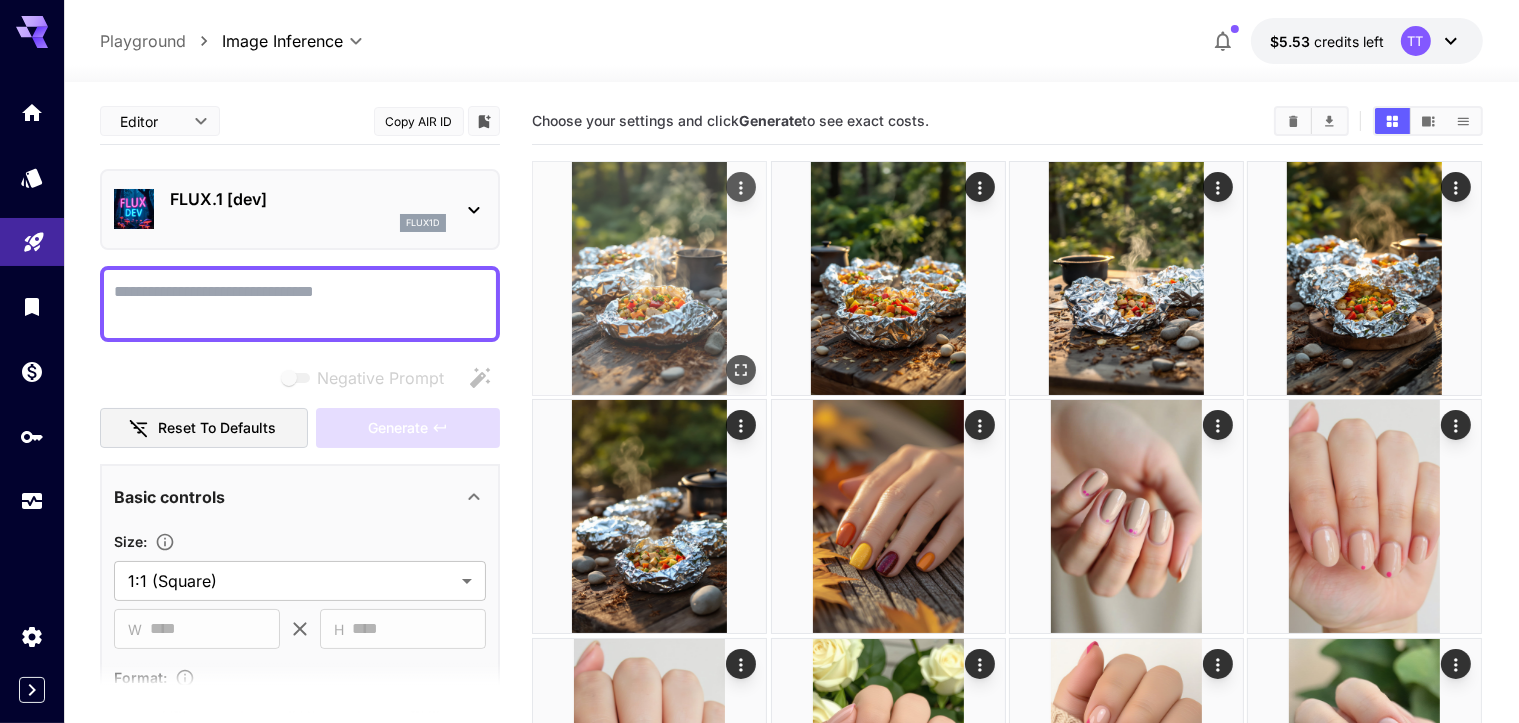 click 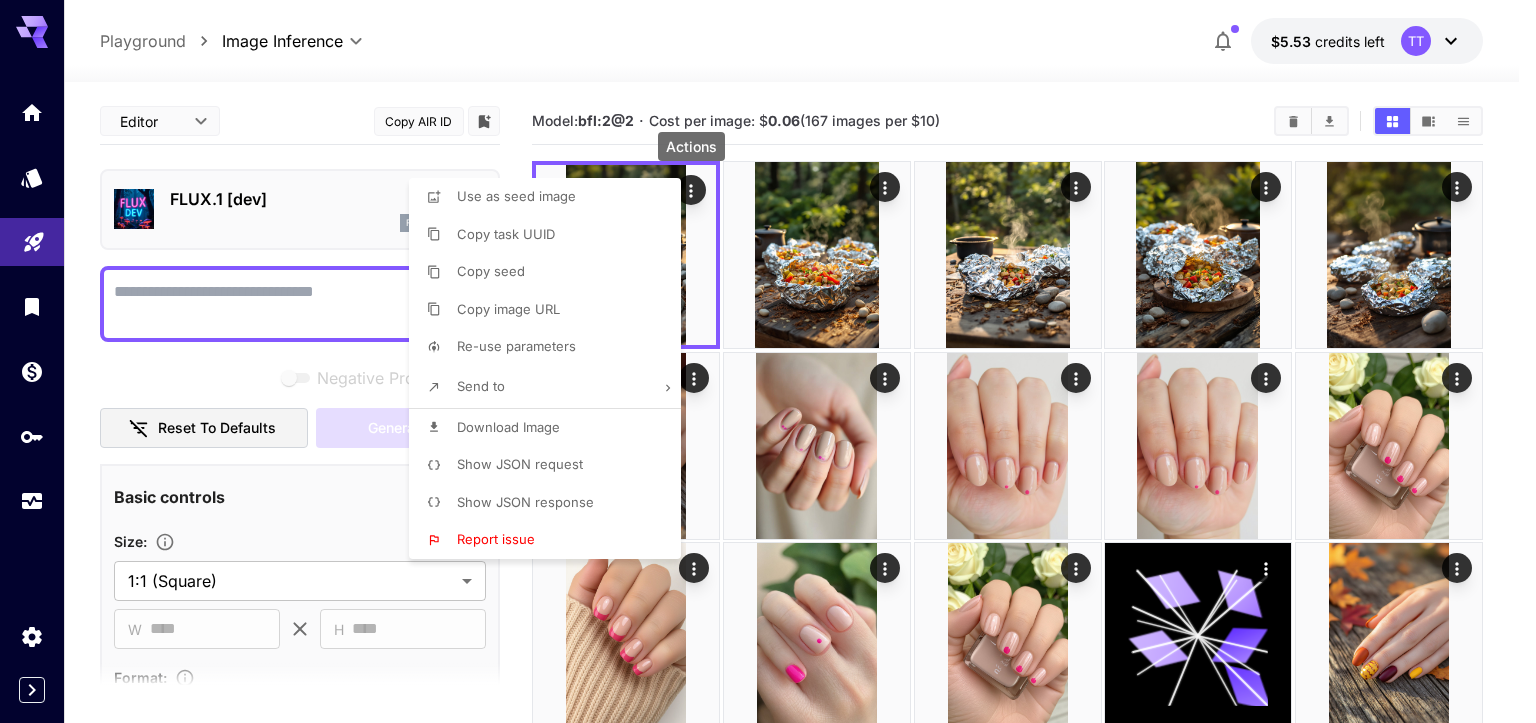 click on "Re-use parameters" at bounding box center [516, 346] 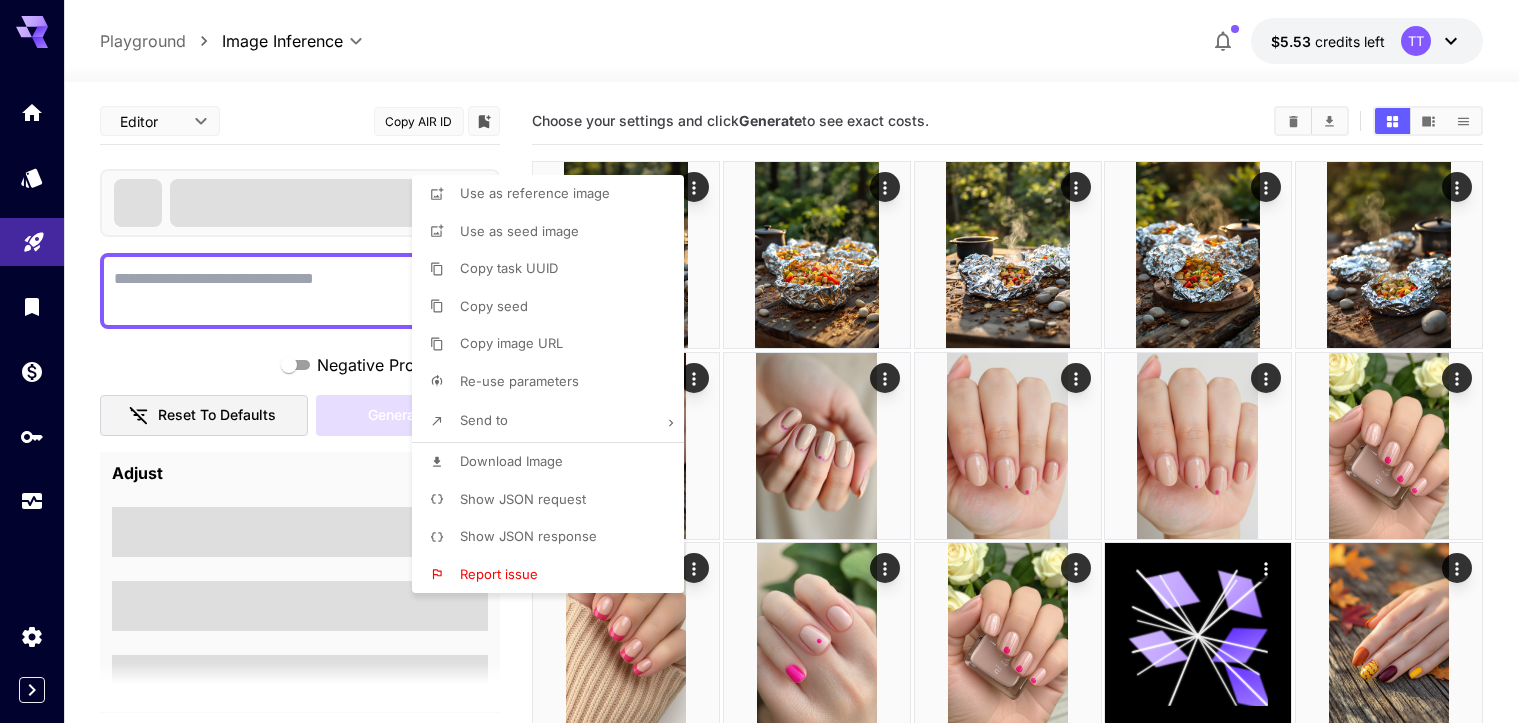 type on "**********" 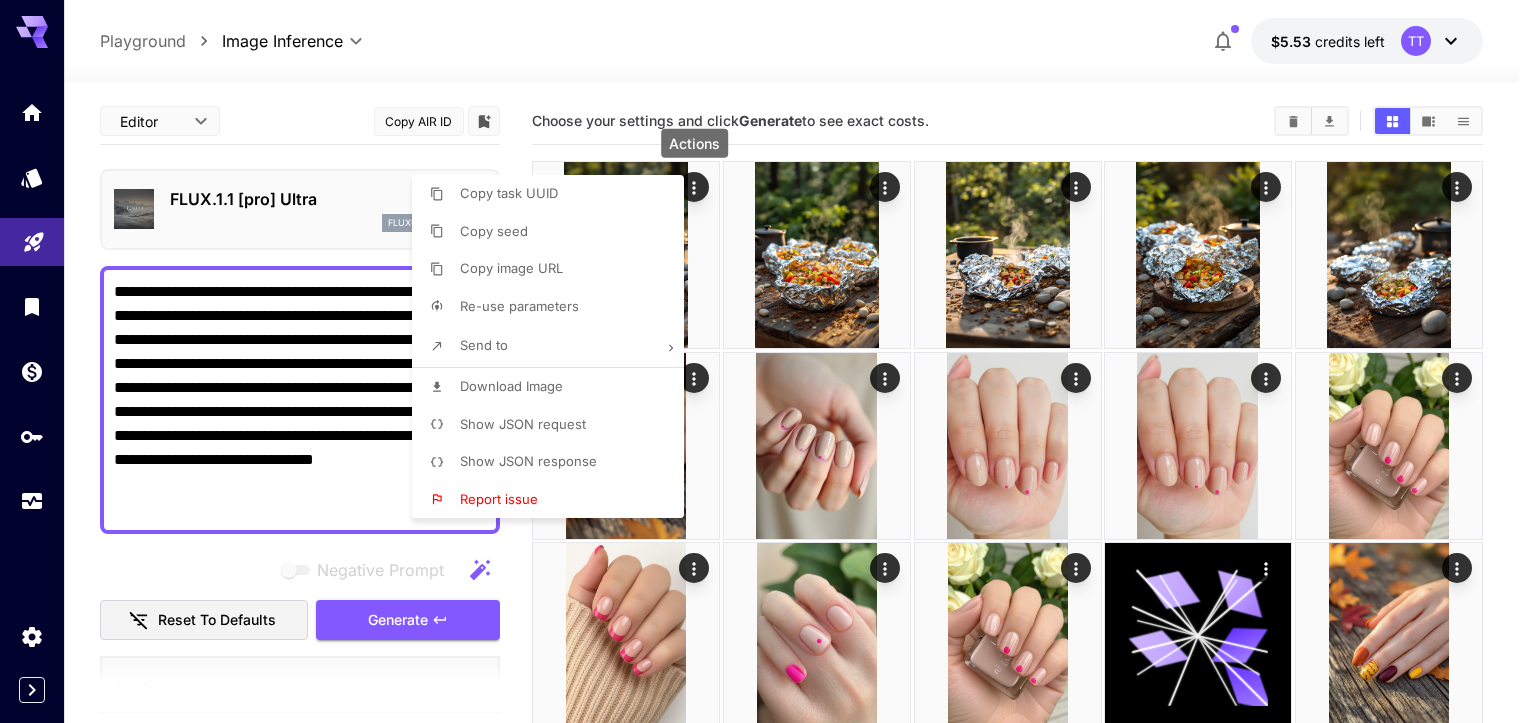 click at bounding box center [768, 361] 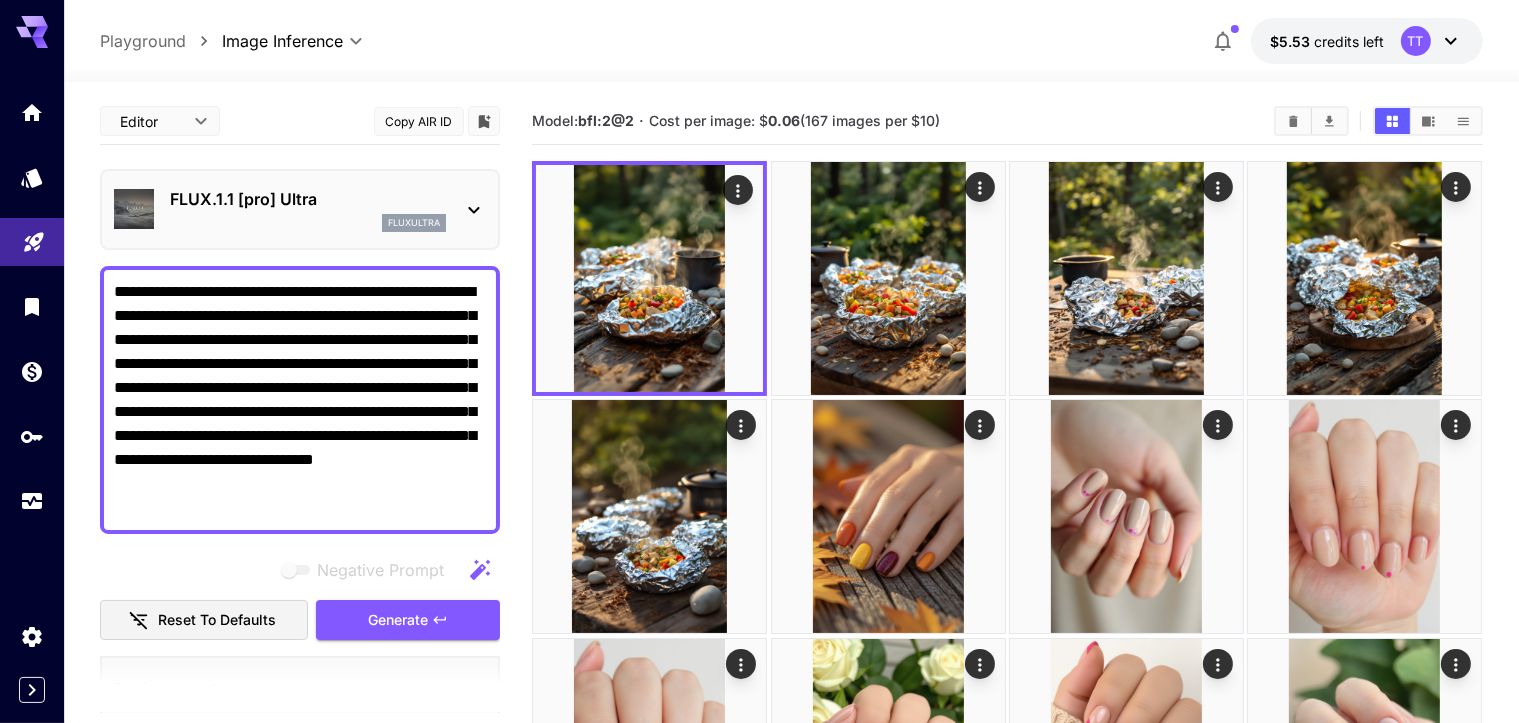click on "fluxultra" at bounding box center (308, 223) 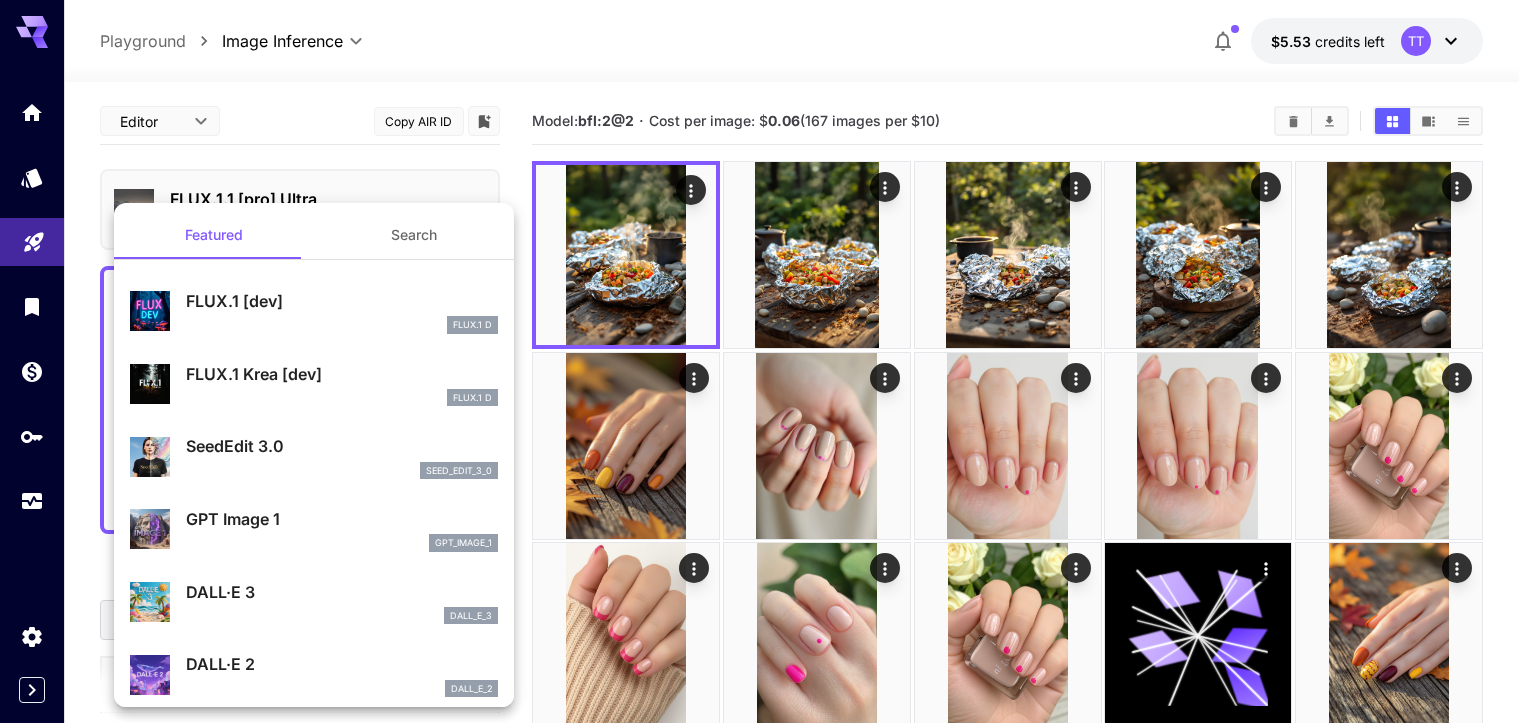 click on "FLUX.1 Krea [dev]" at bounding box center [342, 374] 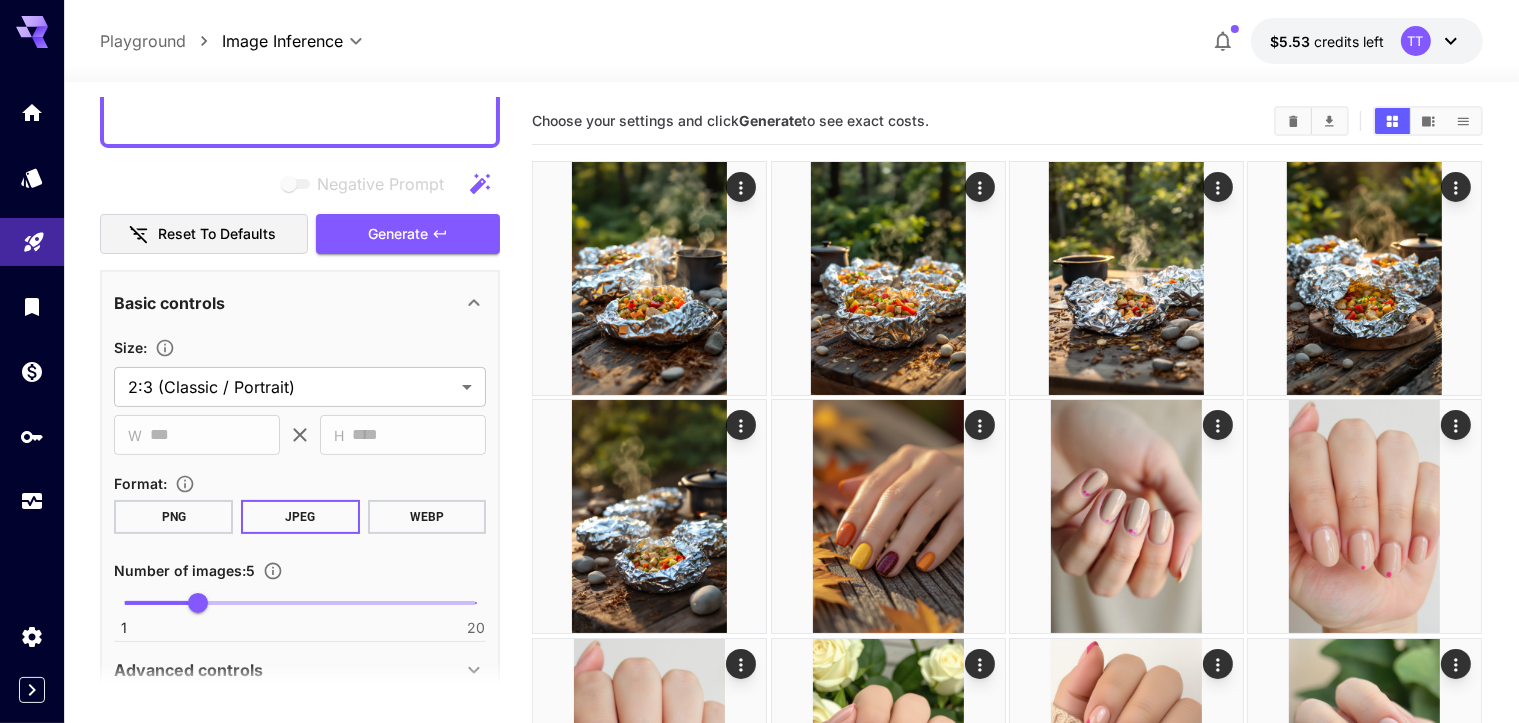 scroll, scrollTop: 500, scrollLeft: 0, axis: vertical 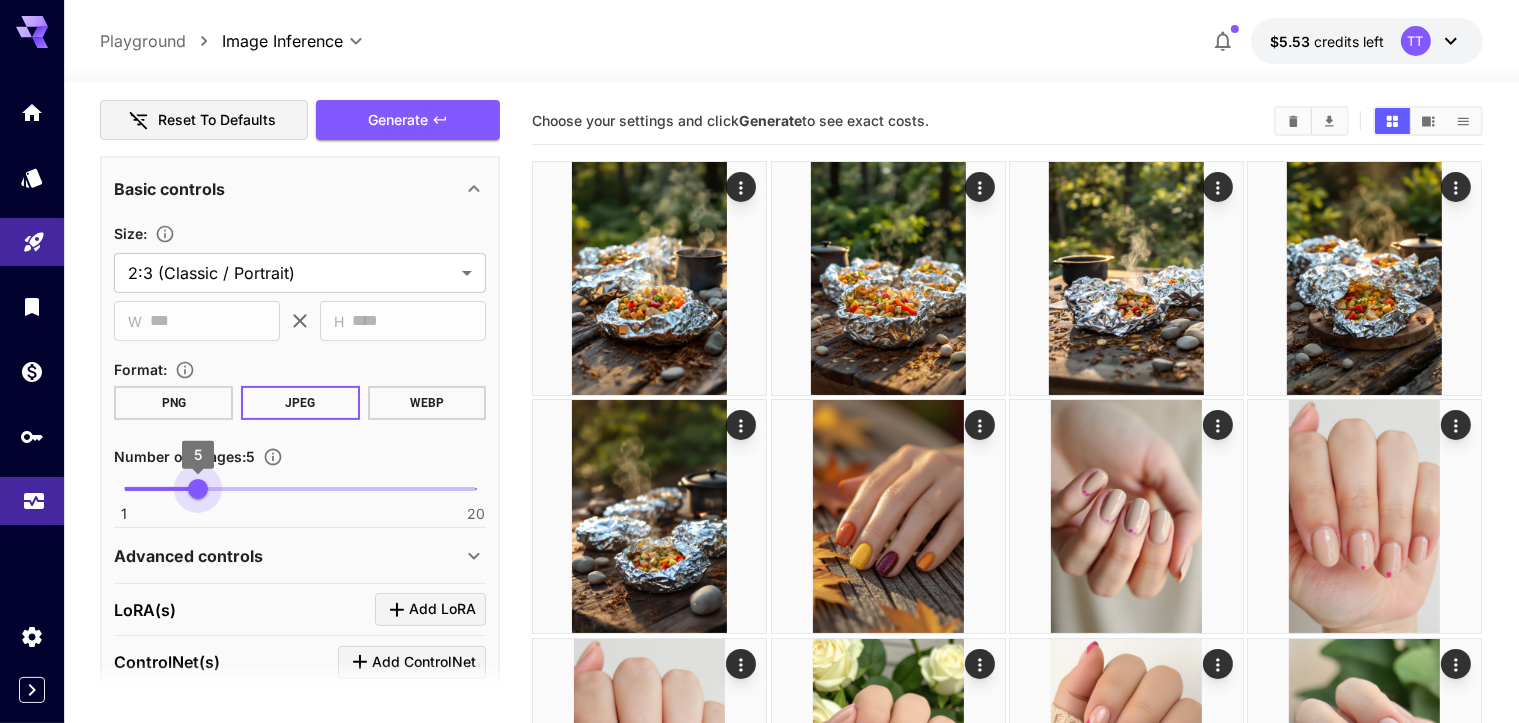 type on "*" 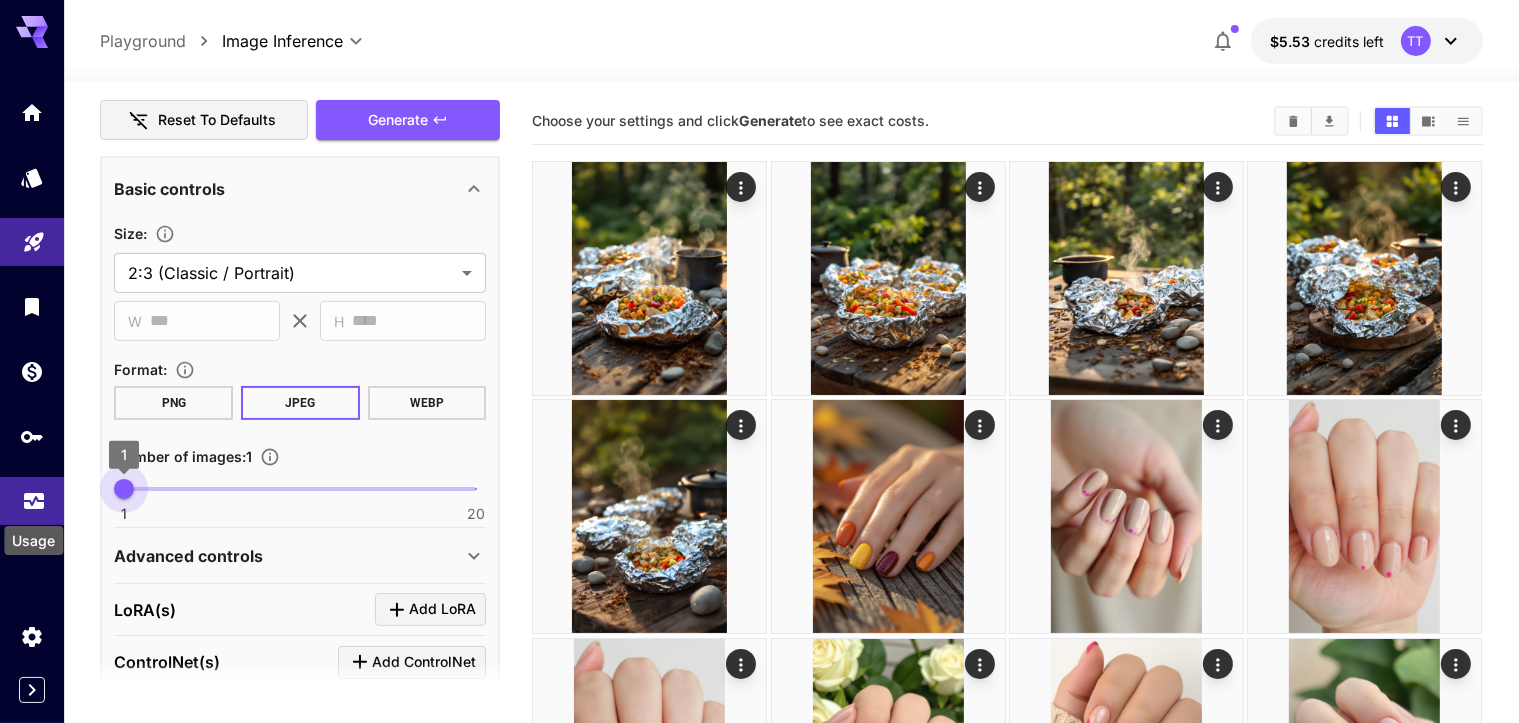 drag, startPoint x: 194, startPoint y: 486, endPoint x: 43, endPoint y: 491, distance: 151.08276 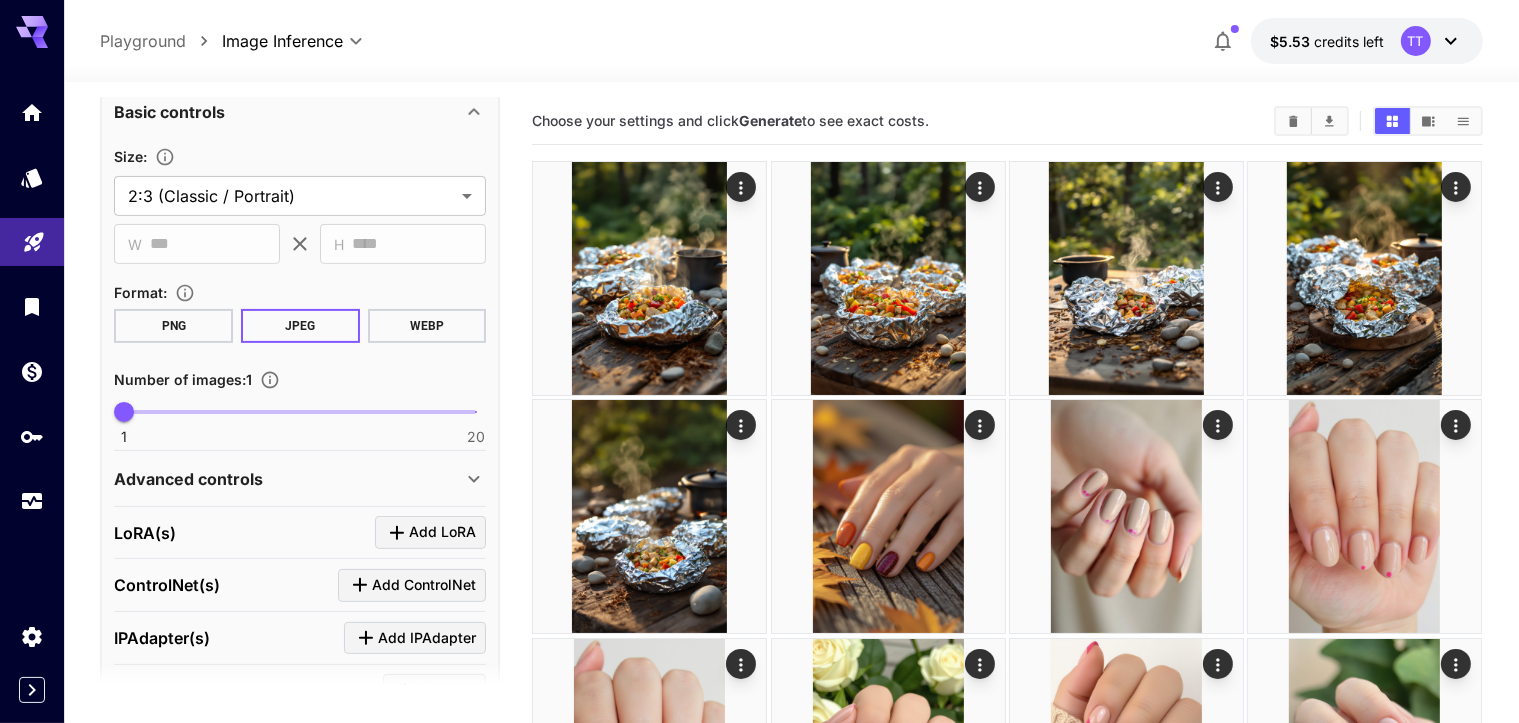 scroll, scrollTop: 700, scrollLeft: 0, axis: vertical 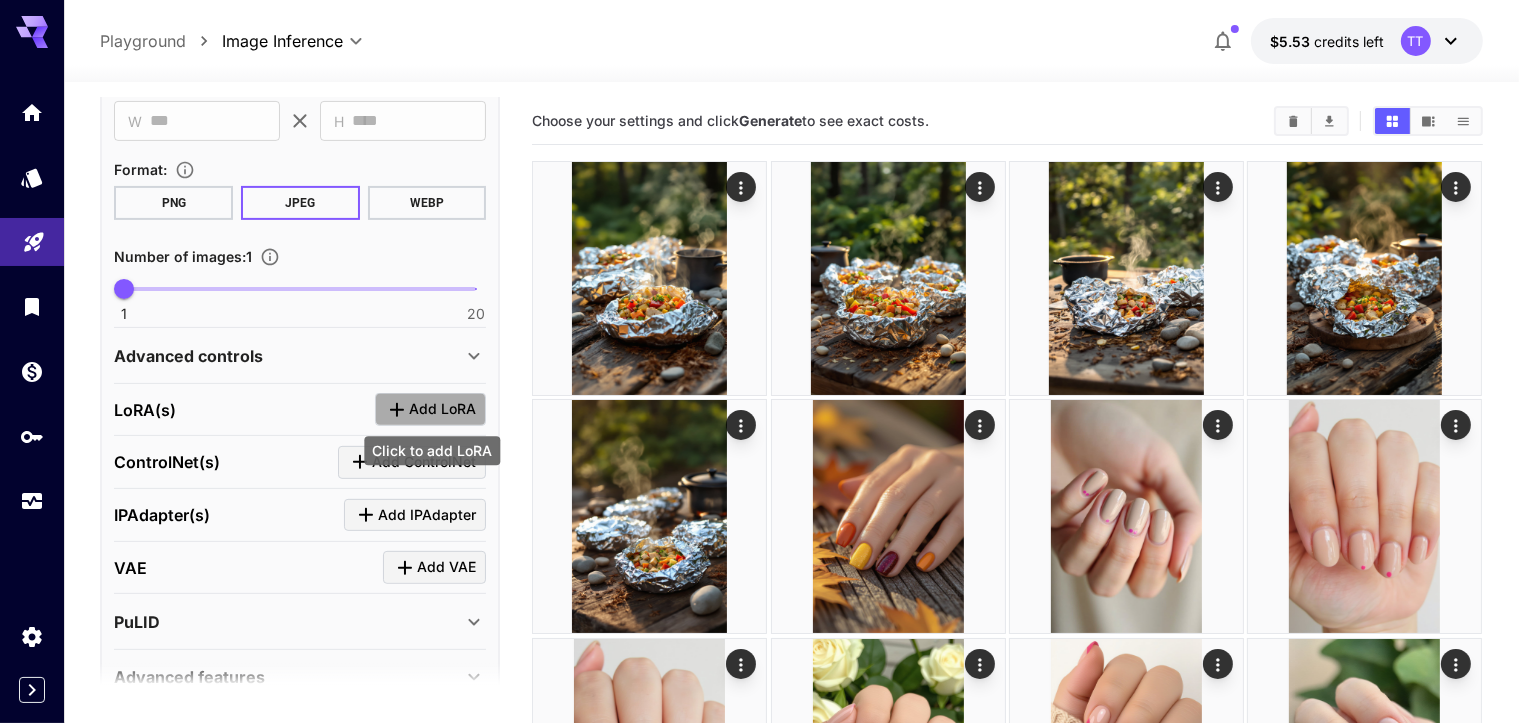 click 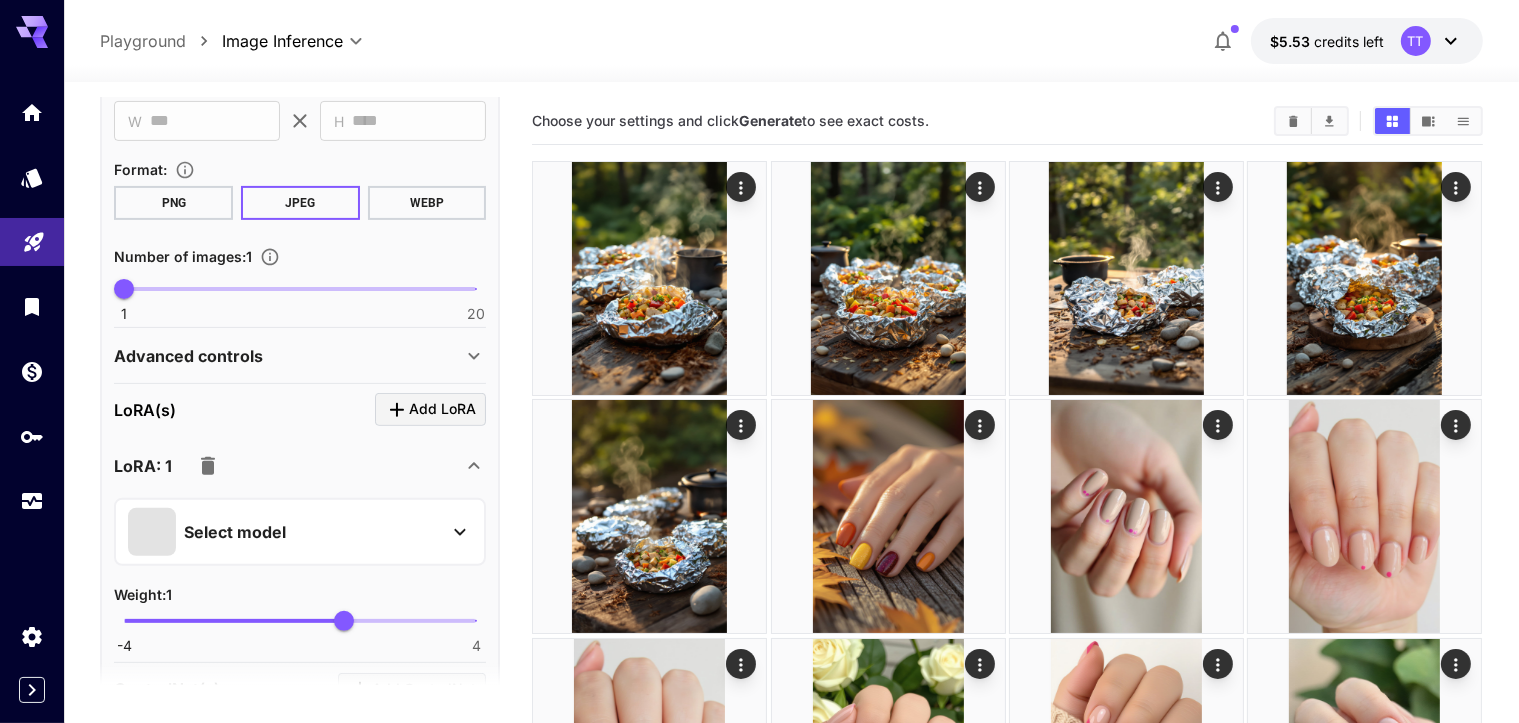 click on "Select model" at bounding box center [235, 532] 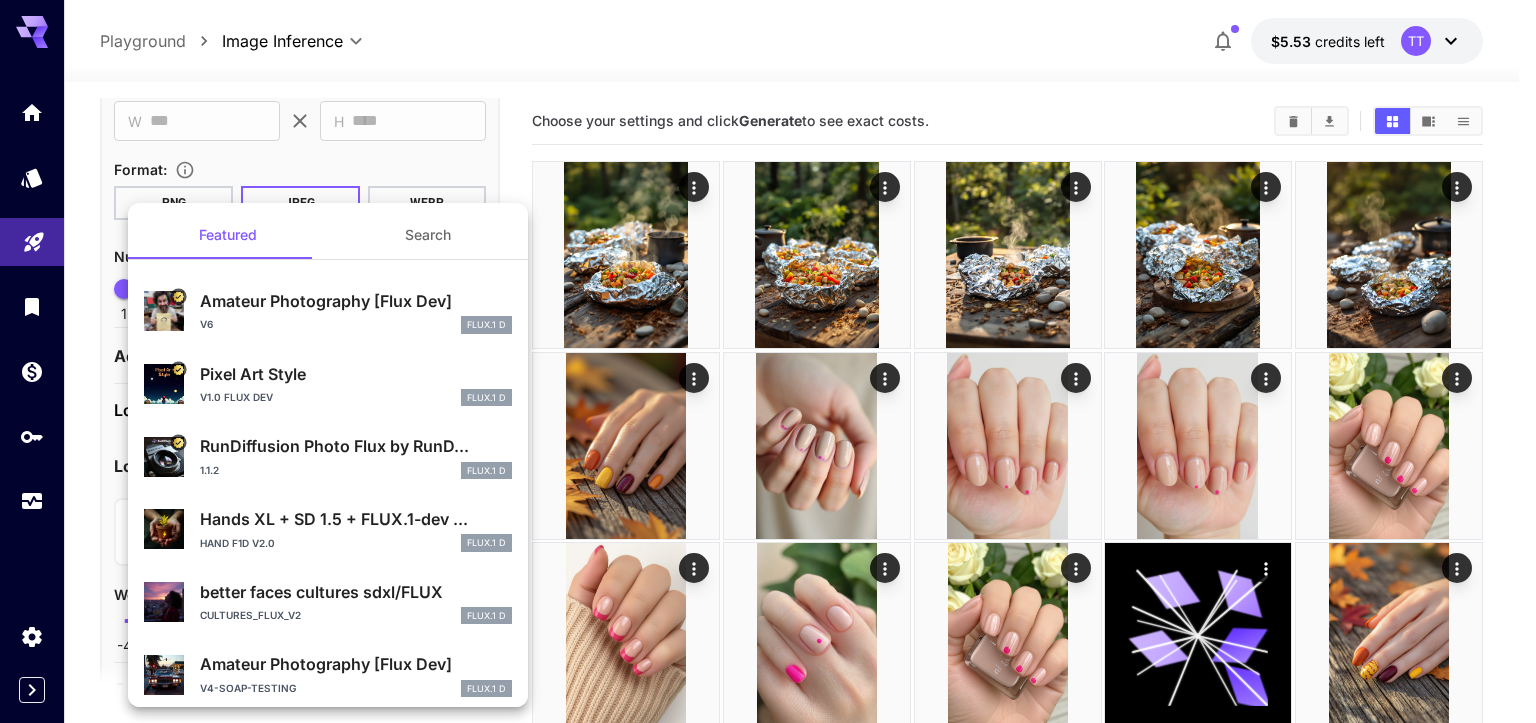 click on "Amateur Photography [Flux Dev]" at bounding box center (356, 301) 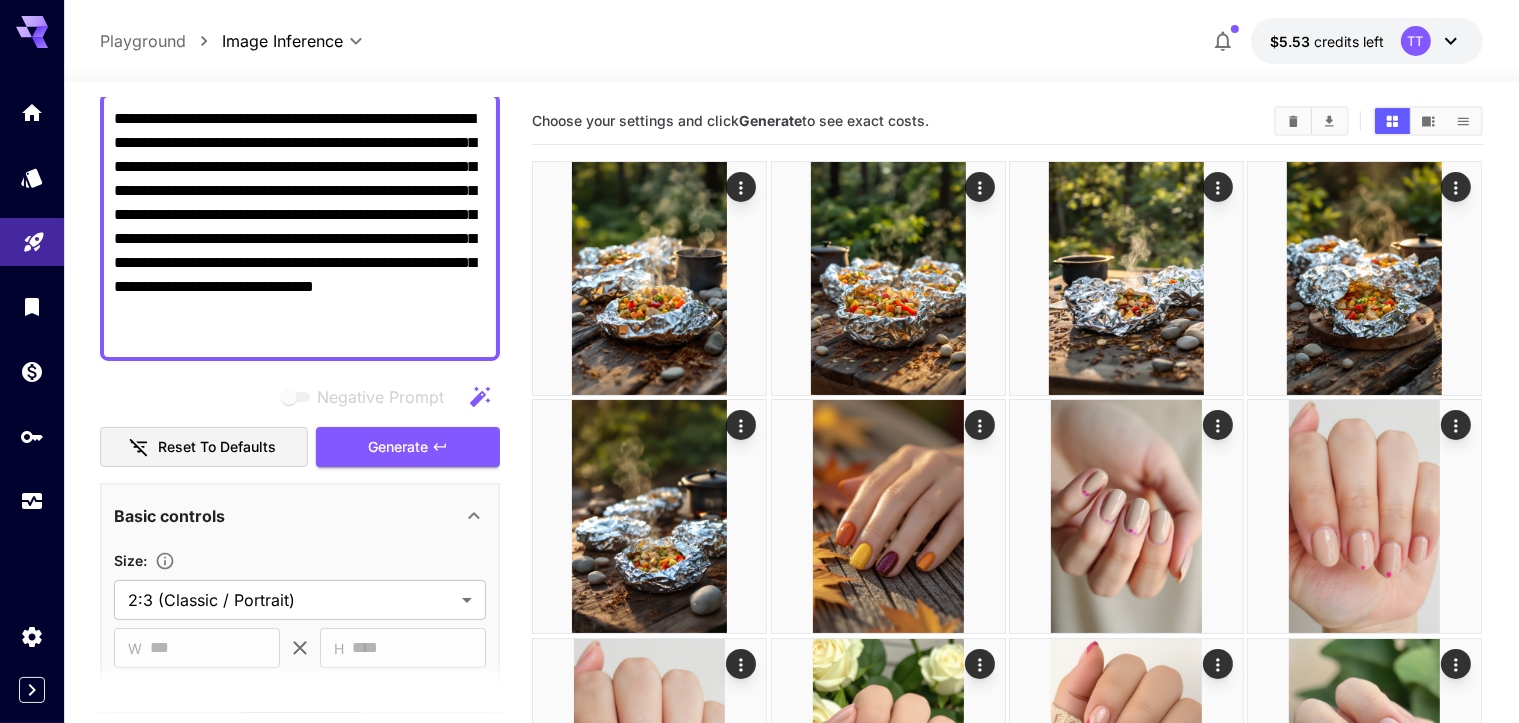 scroll, scrollTop: 0, scrollLeft: 0, axis: both 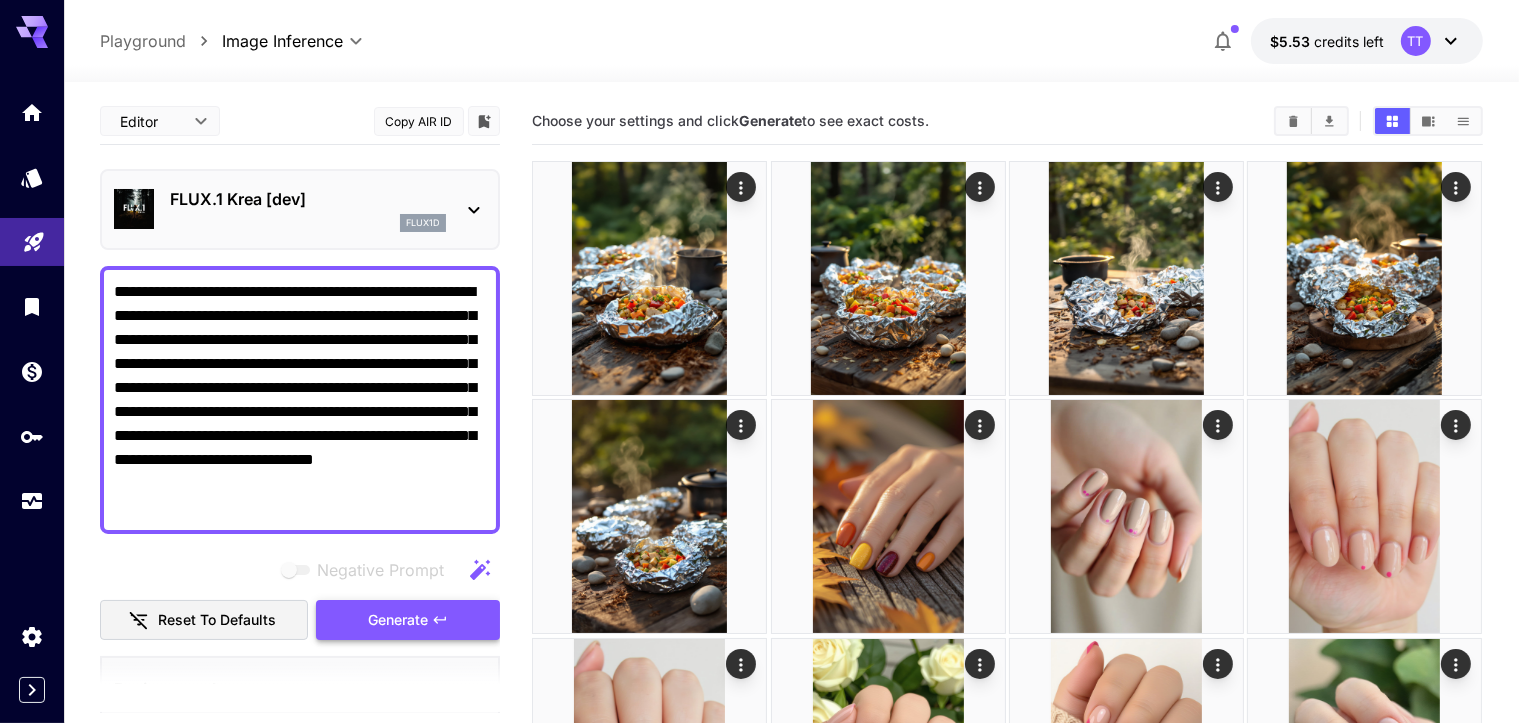 click on "Generate" at bounding box center (398, 620) 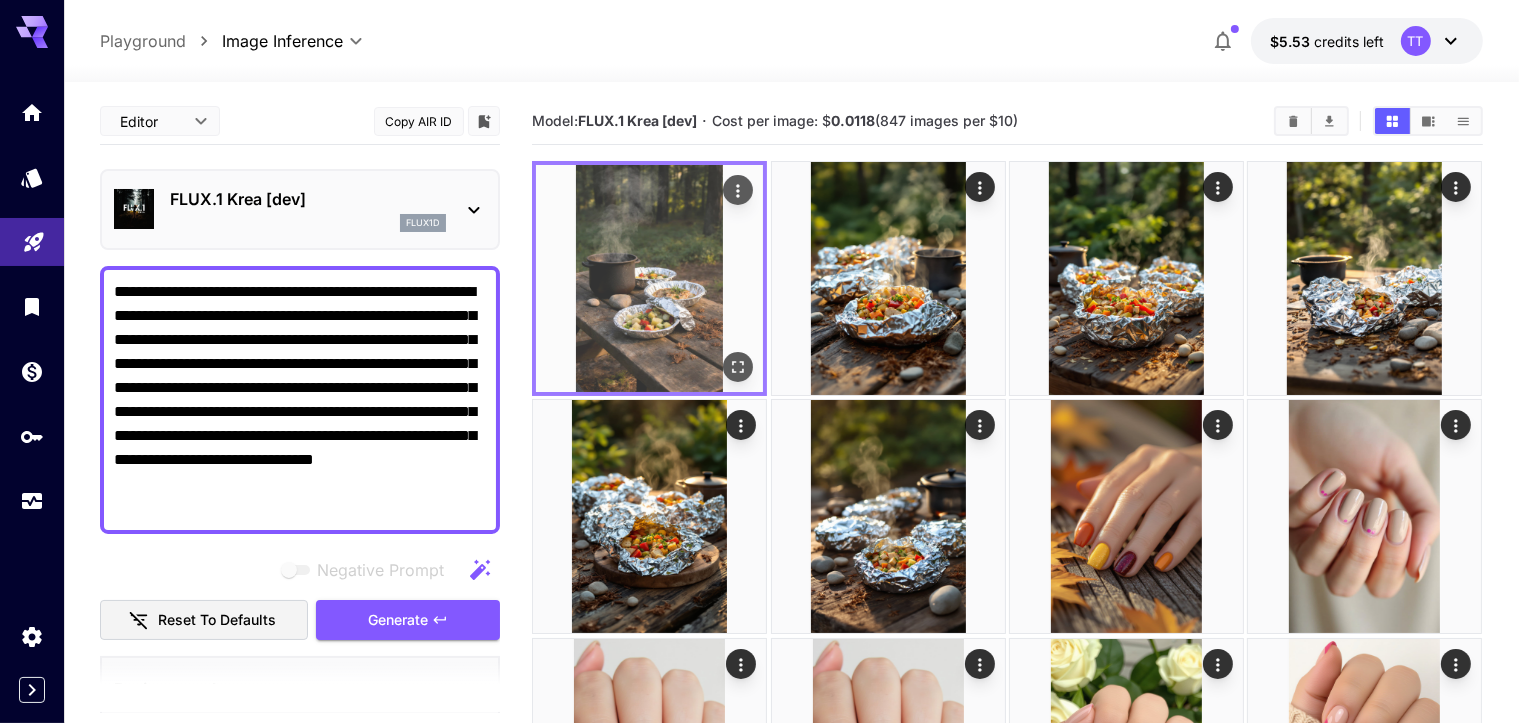 click at bounding box center [649, 278] 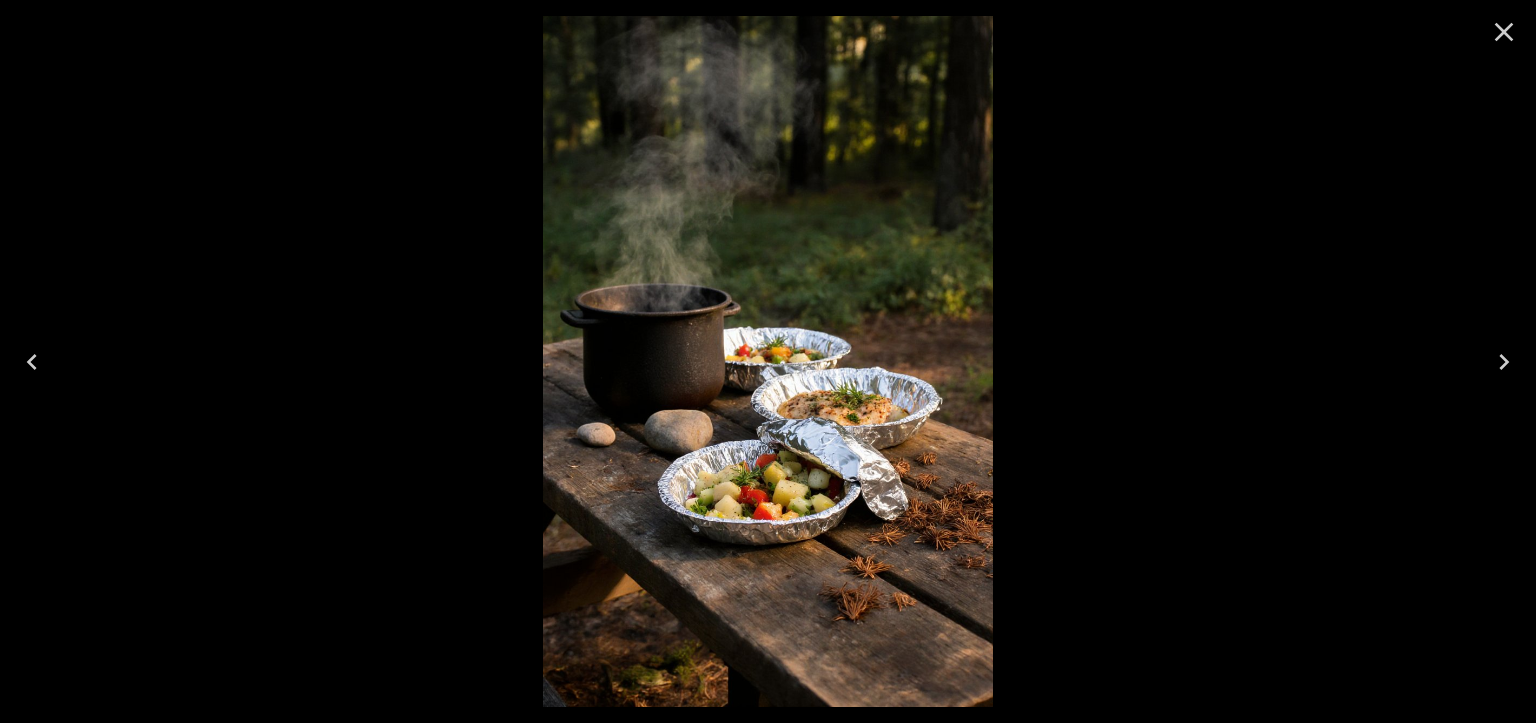 click 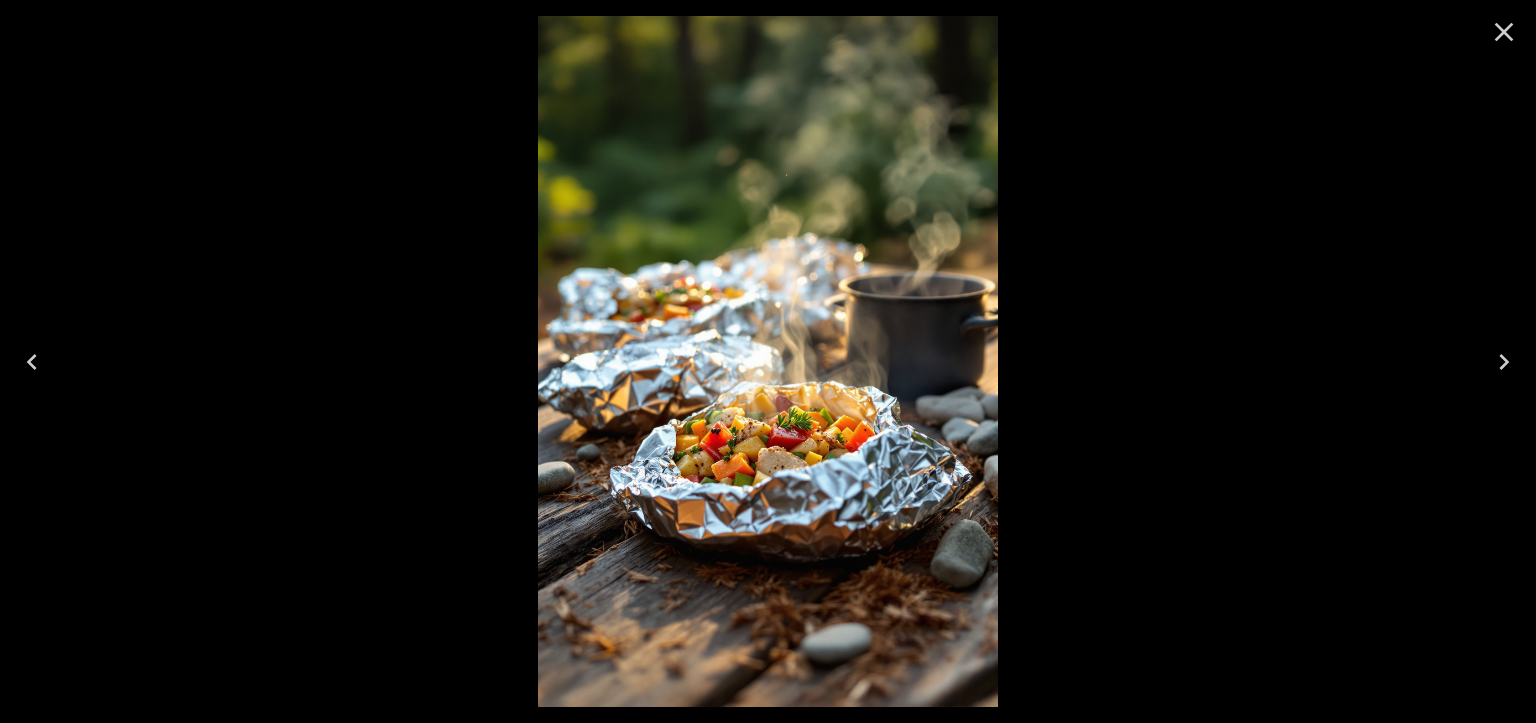 click 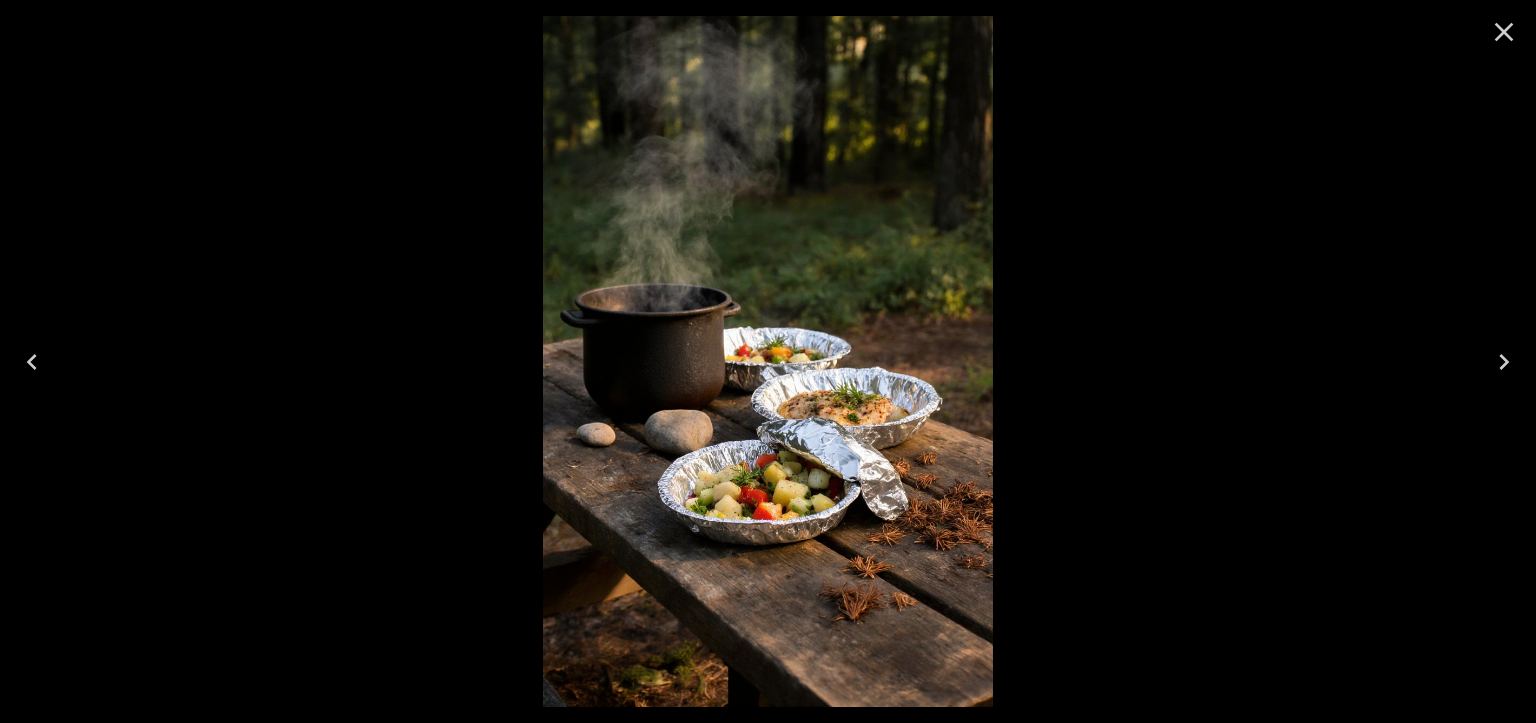 click 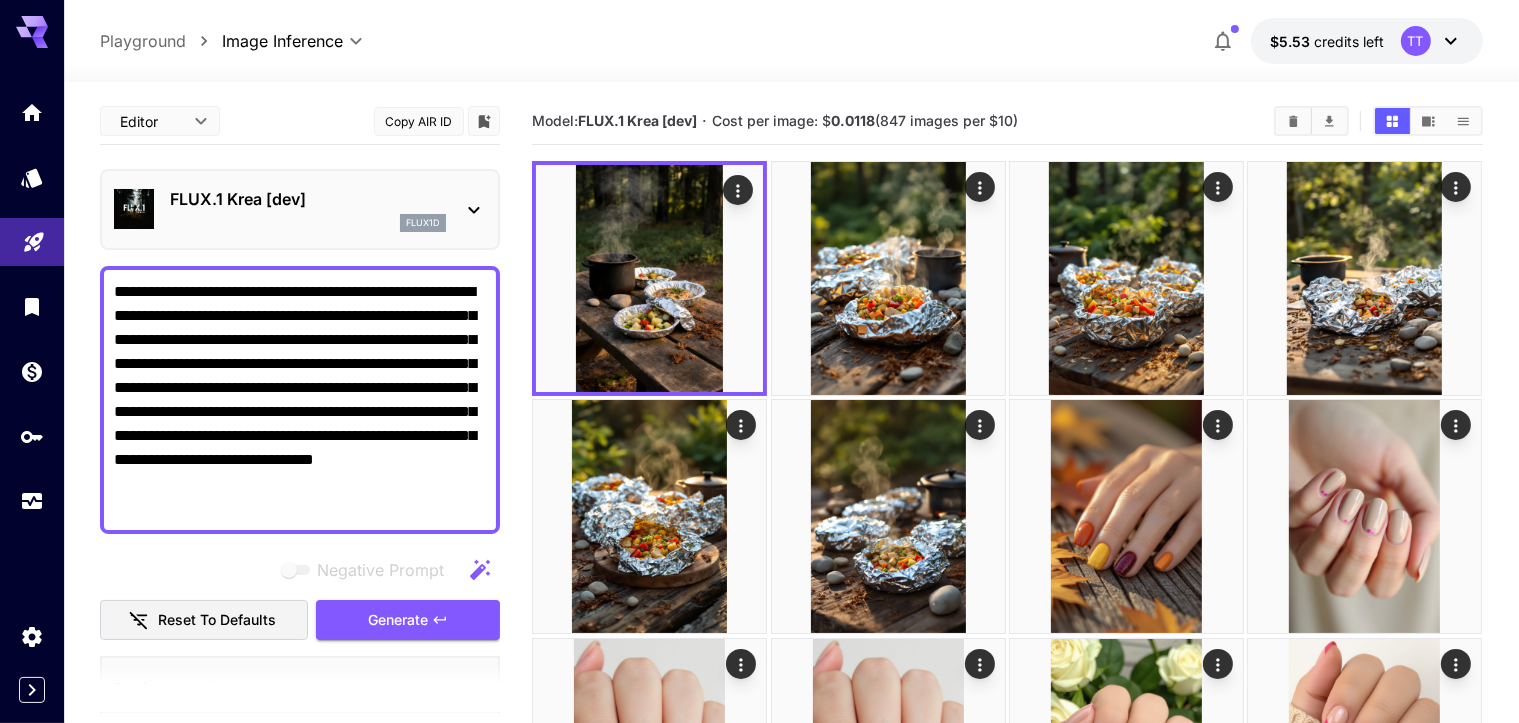 click on "FLUX.1 Krea [dev]" at bounding box center (308, 199) 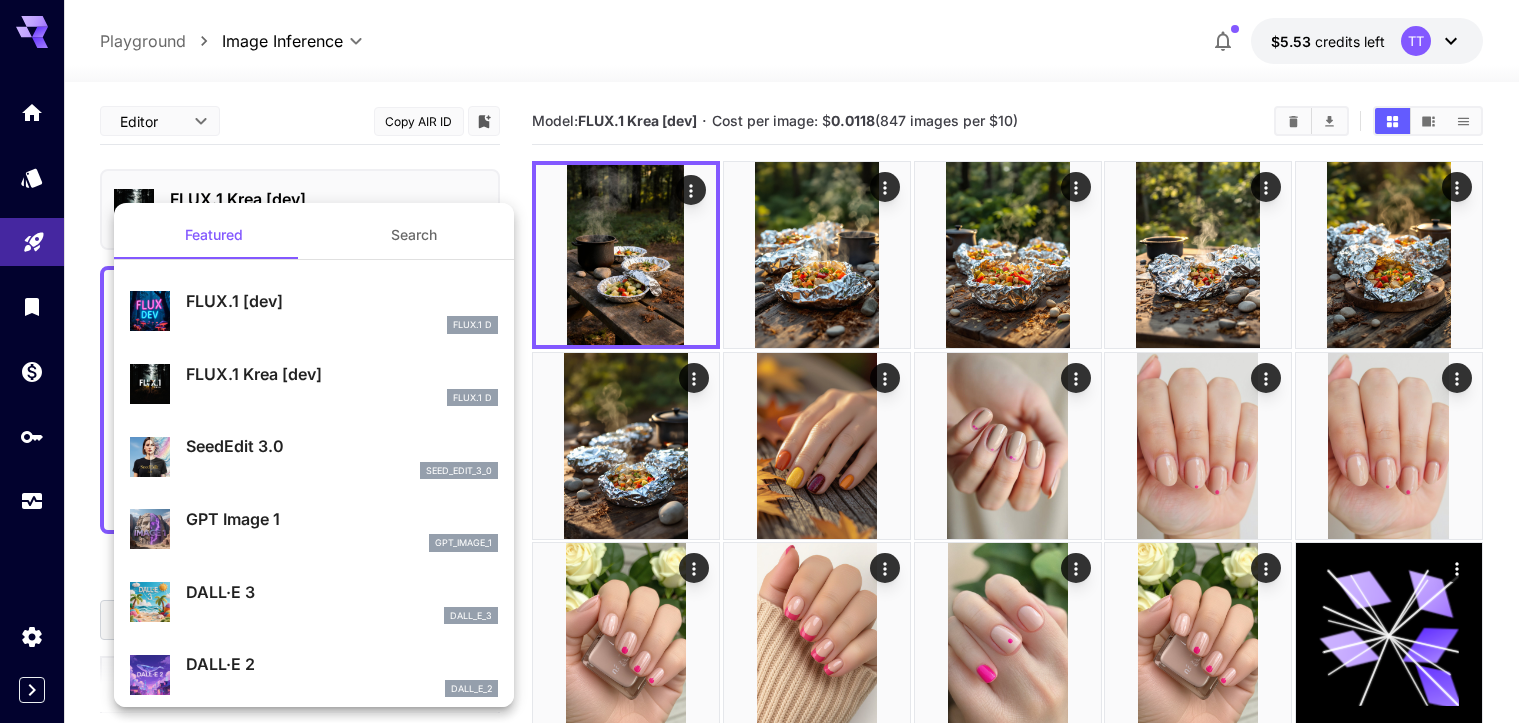 click on "FLUX.1 D" at bounding box center (342, 325) 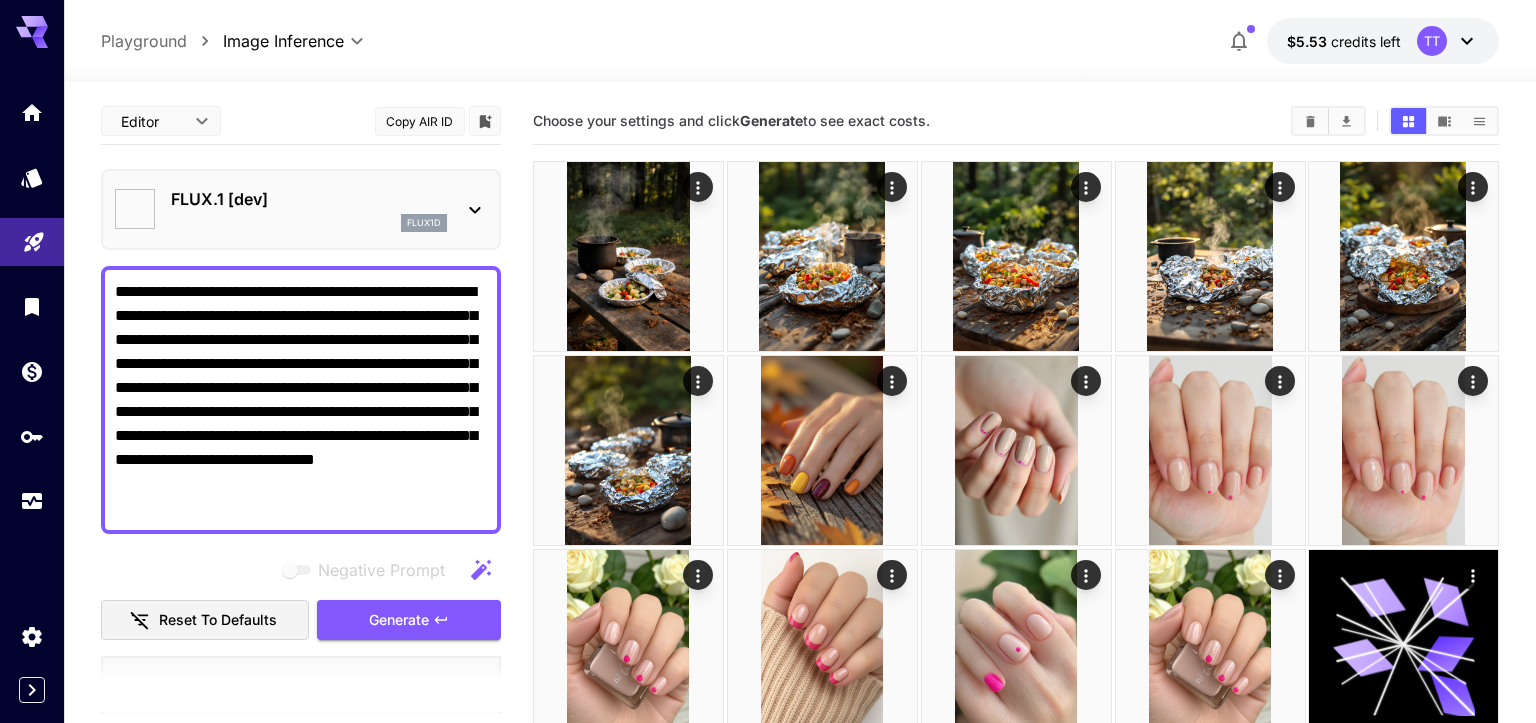 type on "**********" 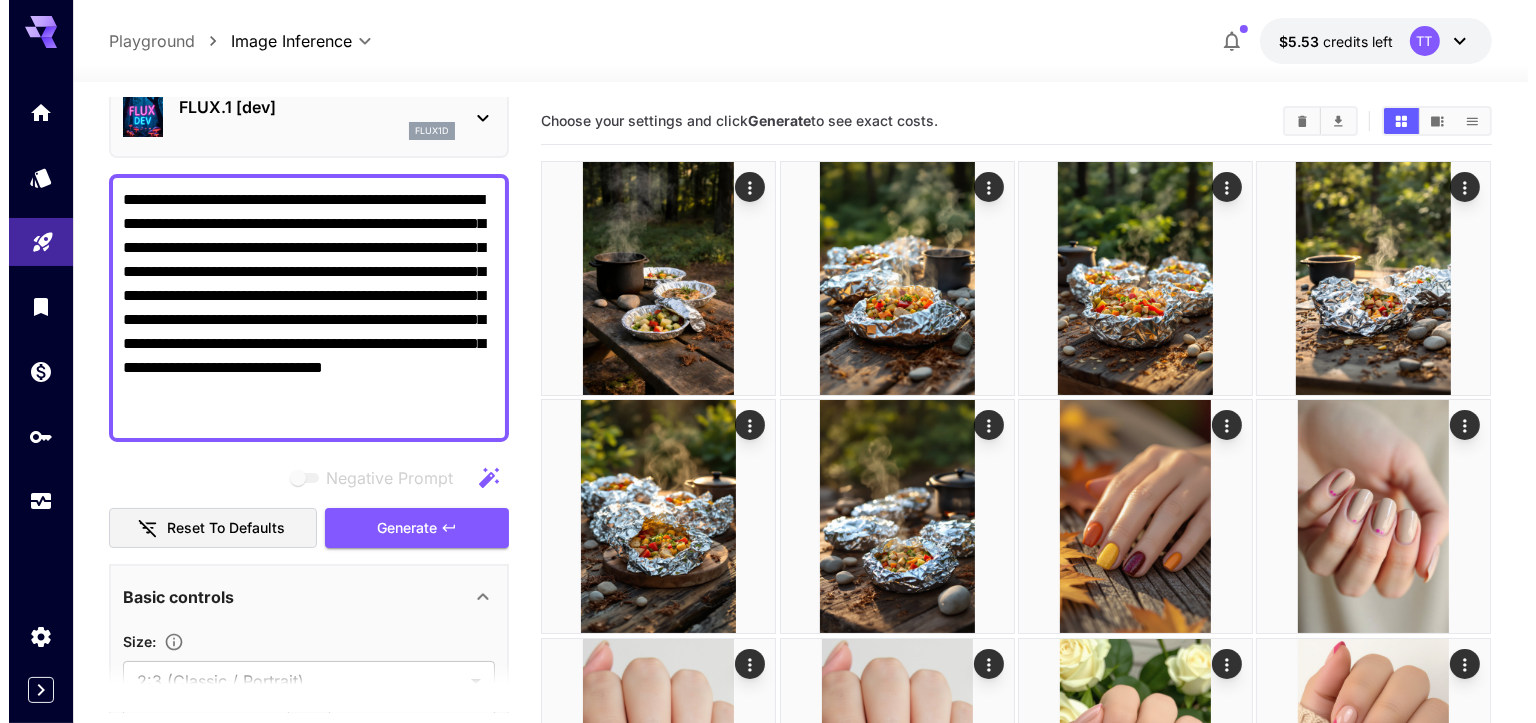 scroll, scrollTop: 0, scrollLeft: 0, axis: both 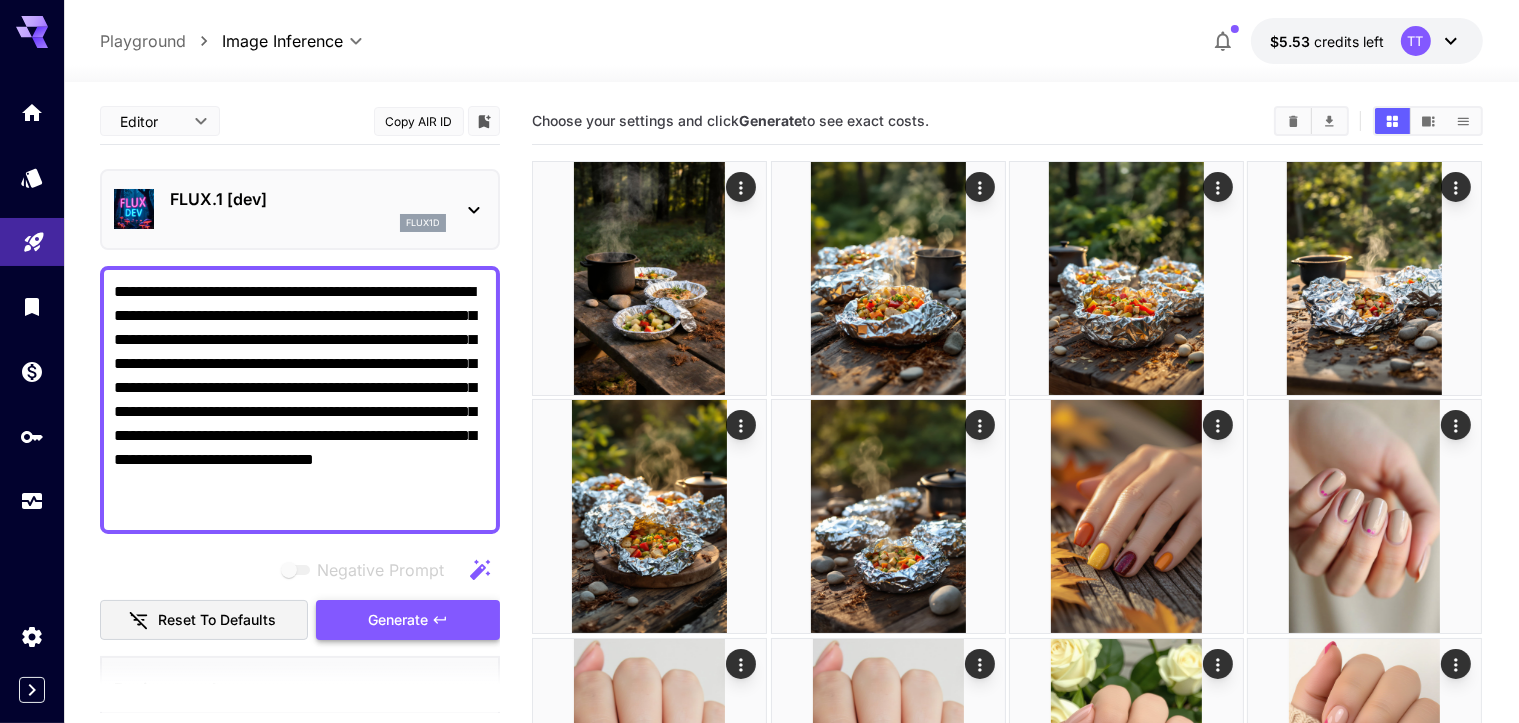 click on "Generate" at bounding box center [398, 620] 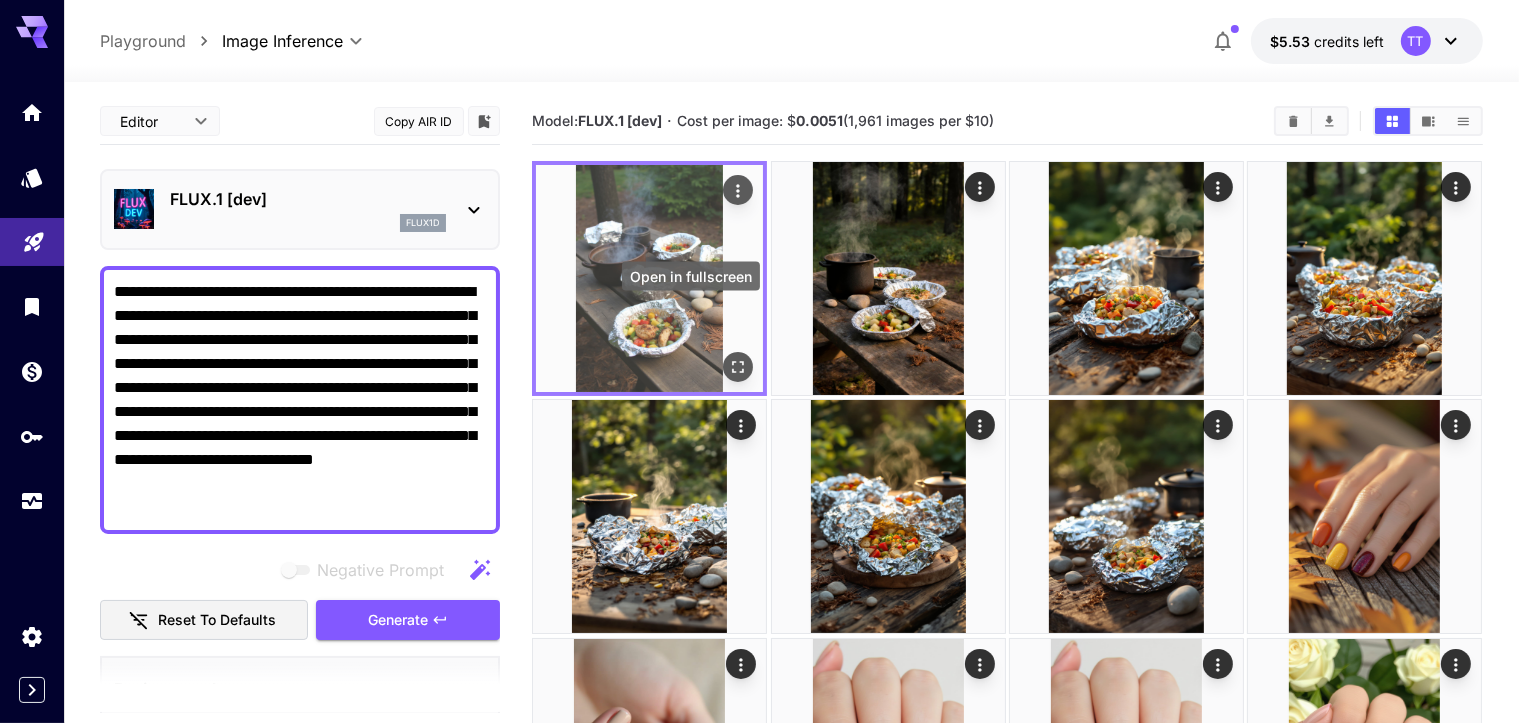 click 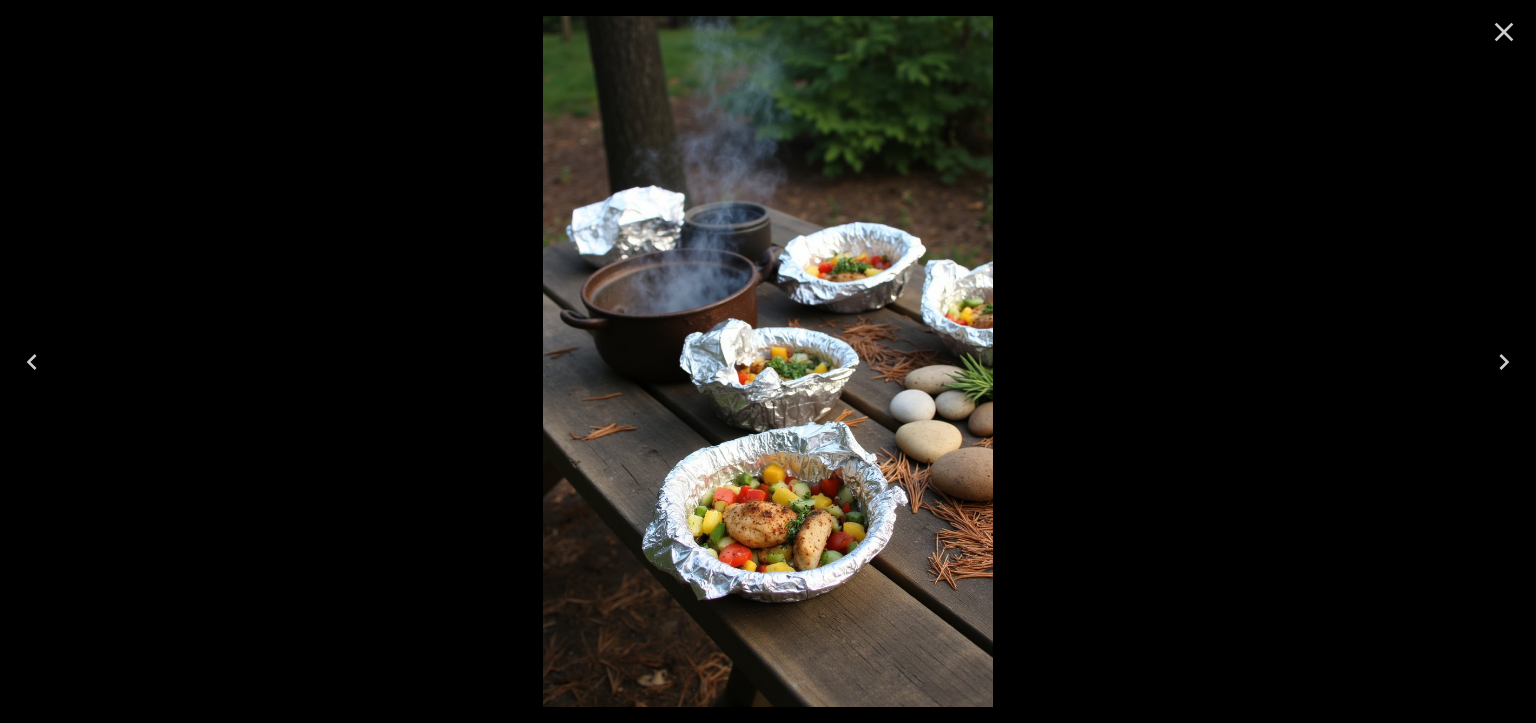 click 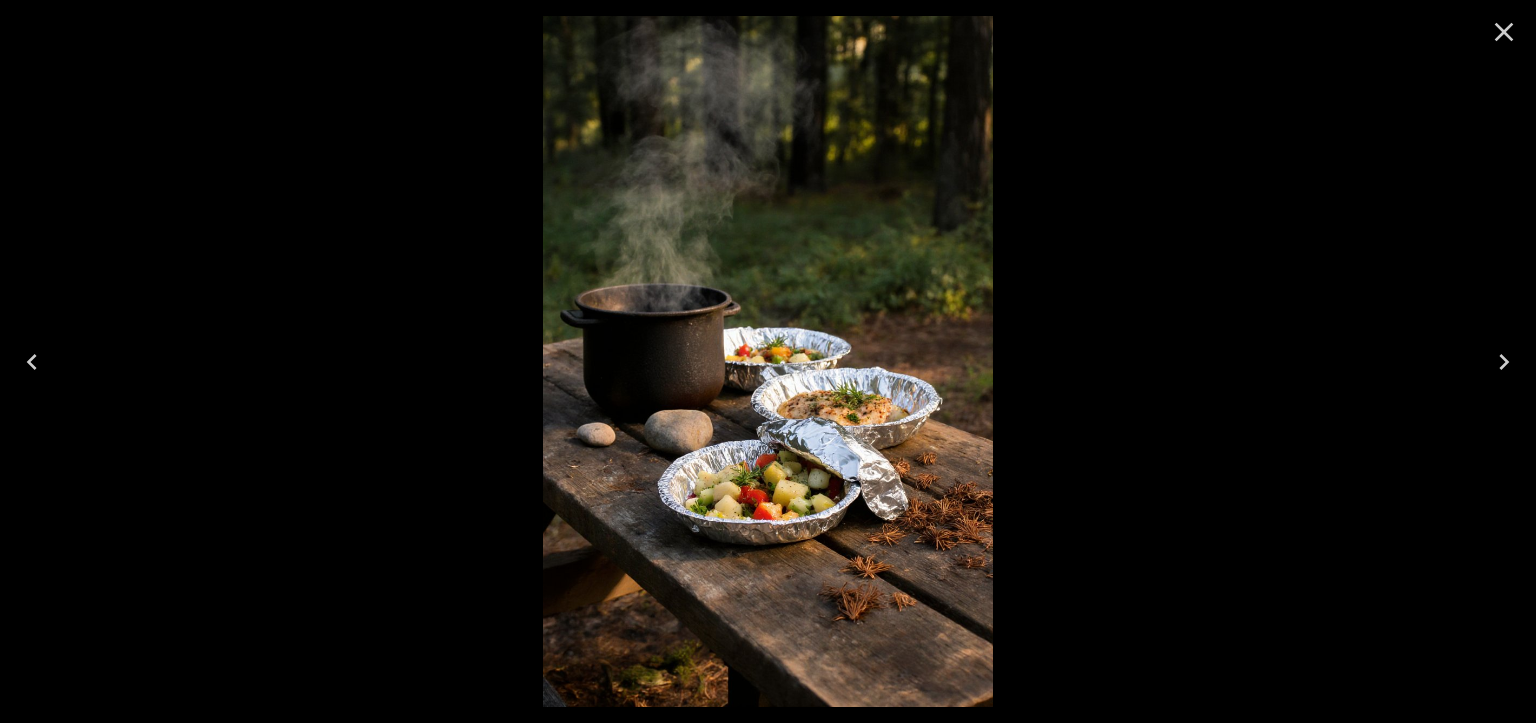 click 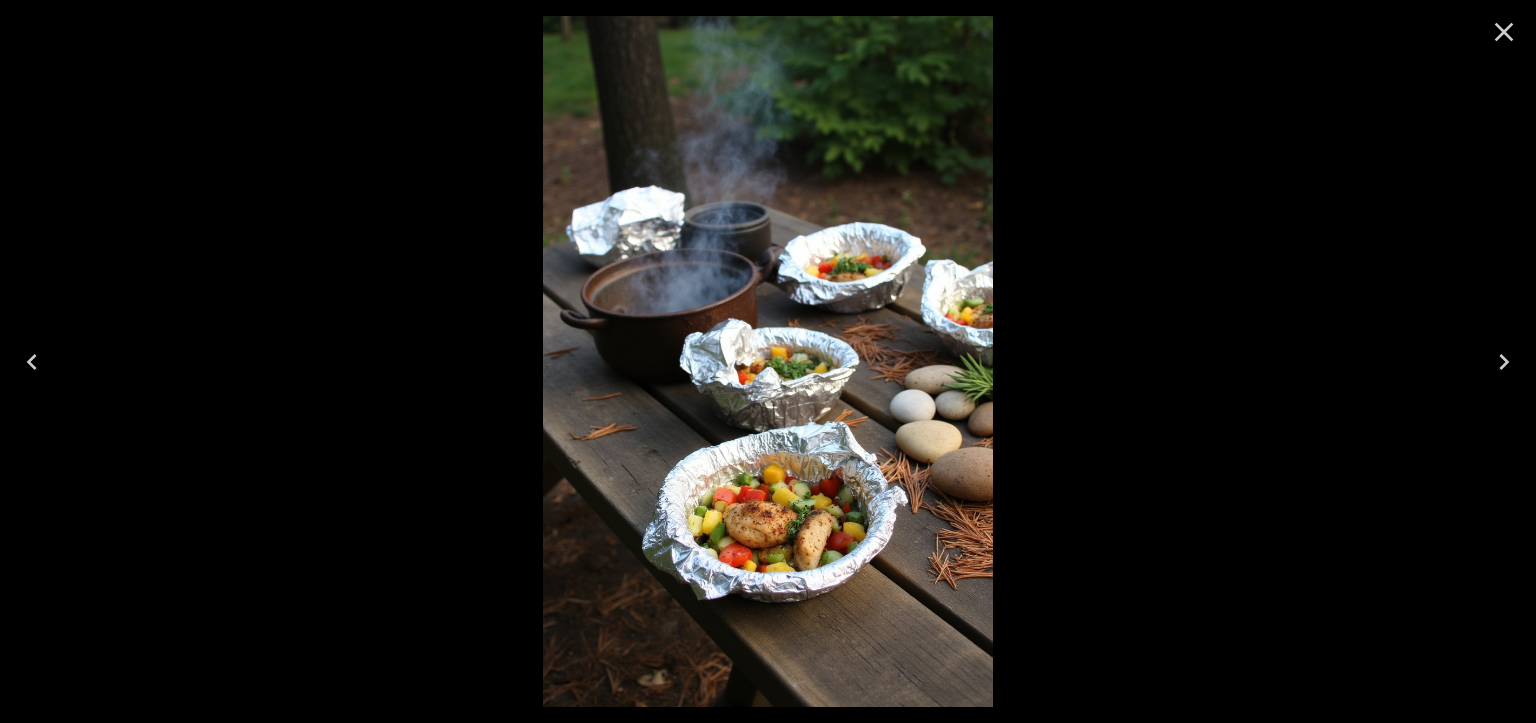 click 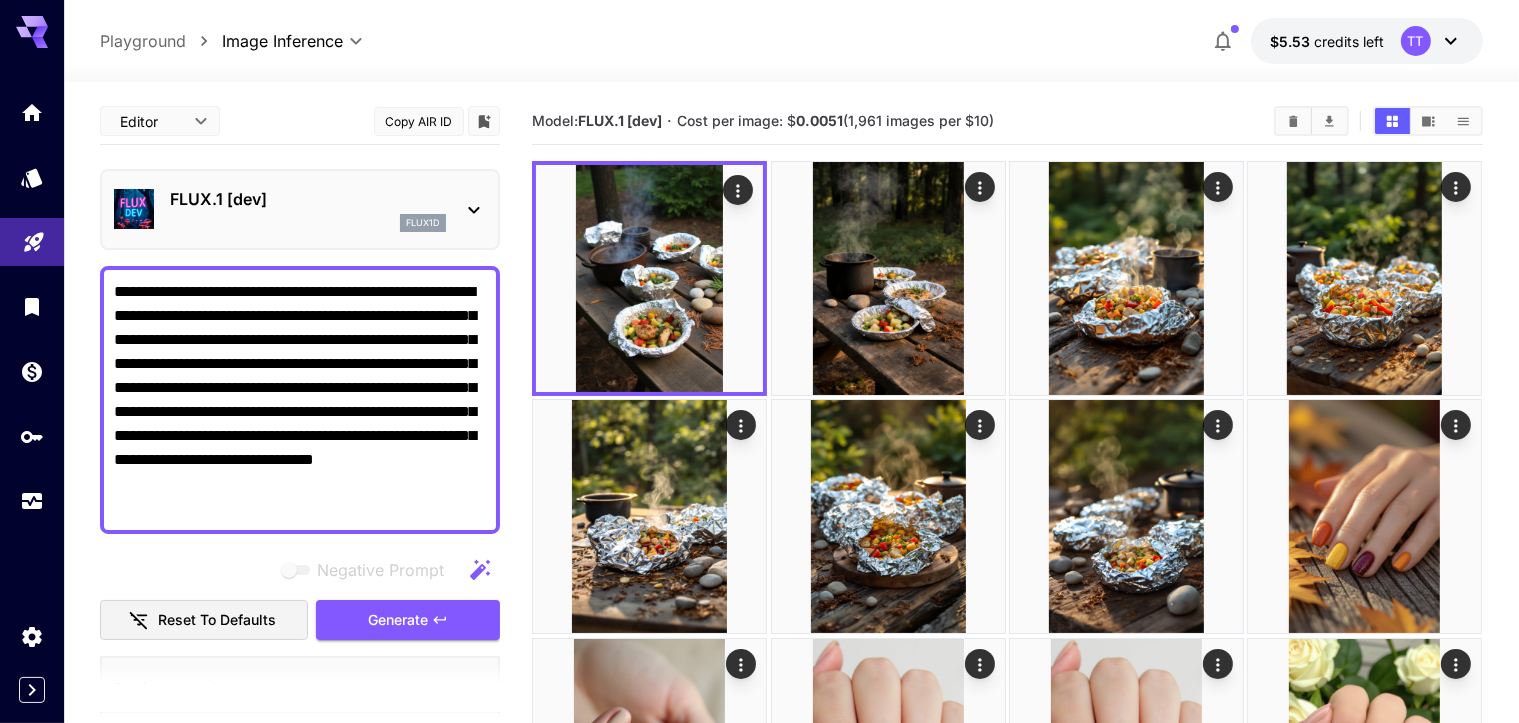click on "FLUX.1 [dev]" at bounding box center [308, 199] 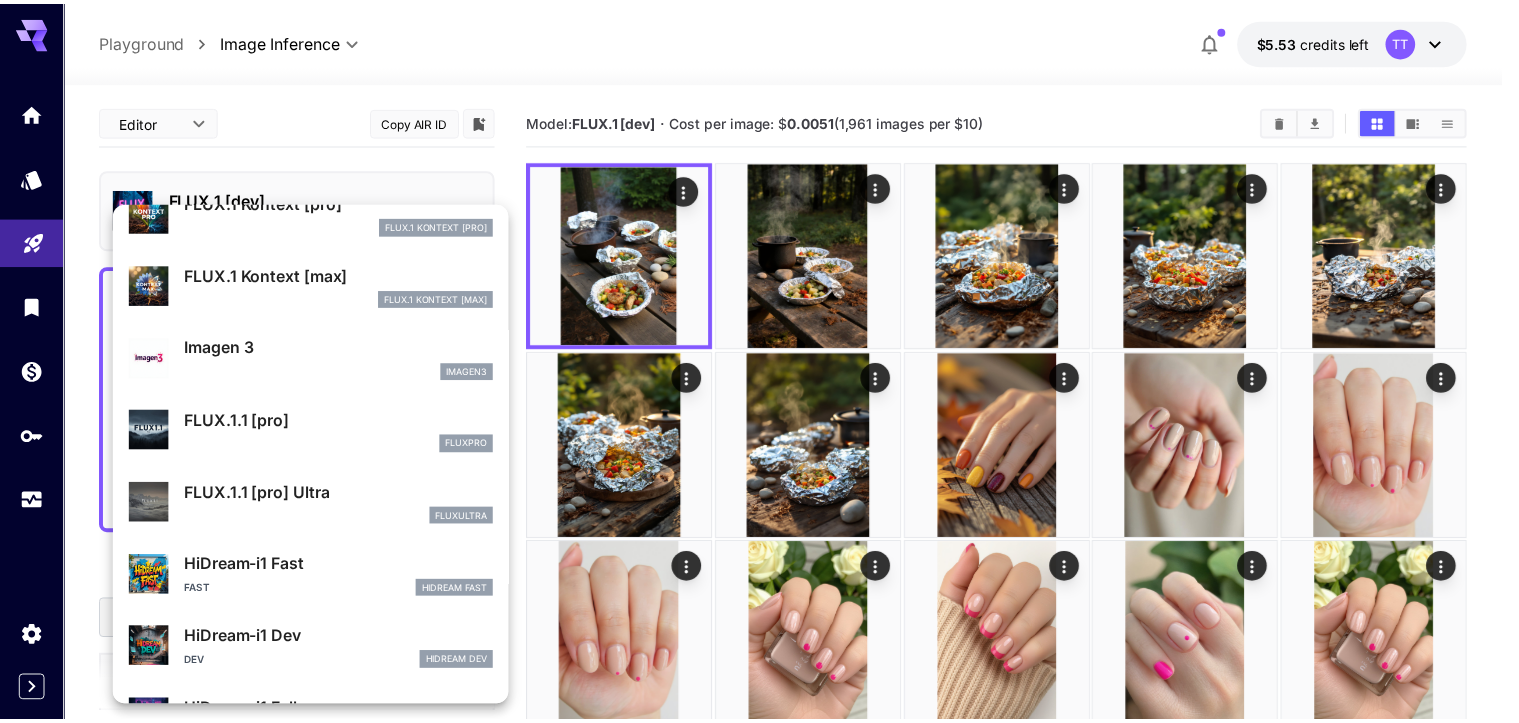 scroll, scrollTop: 1002, scrollLeft: 0, axis: vertical 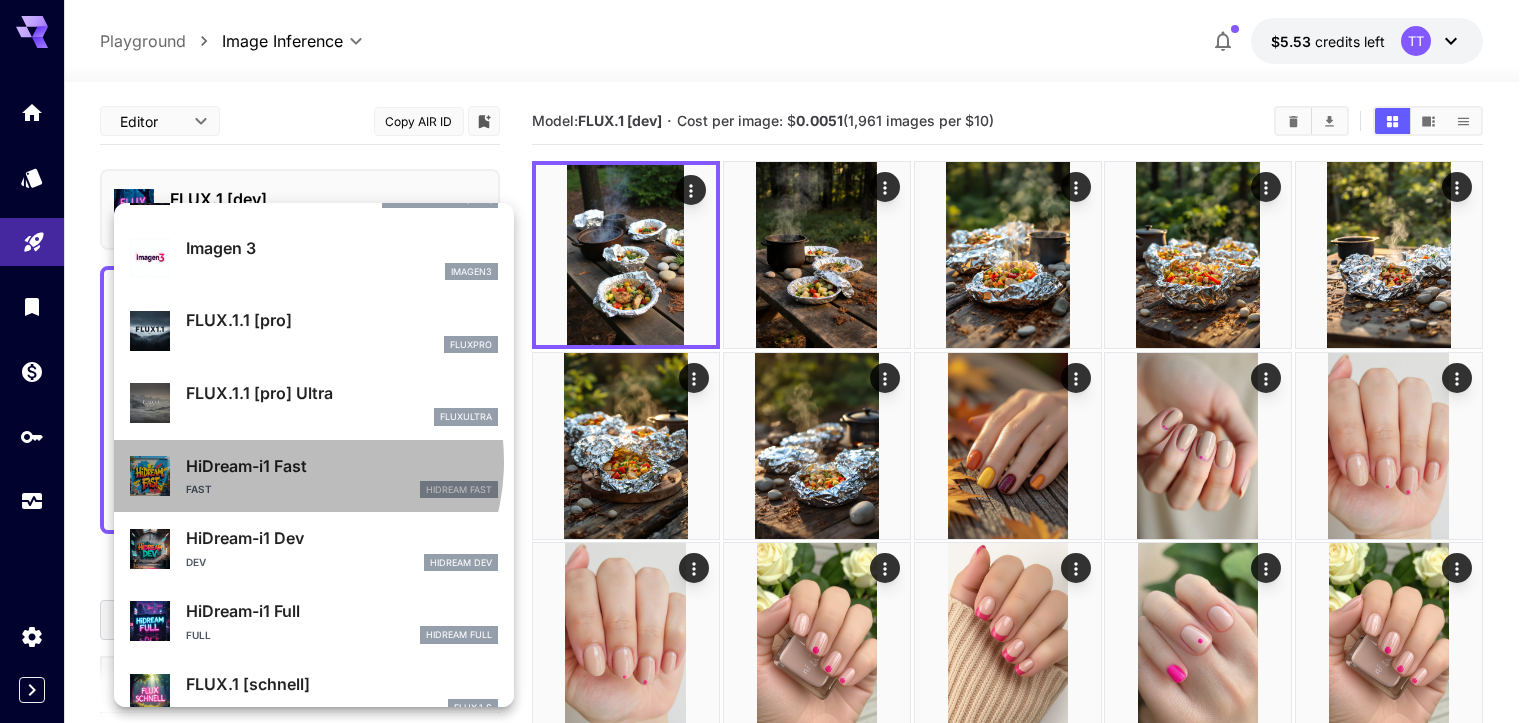 click on "HiDream-i1 Fast" at bounding box center [342, 466] 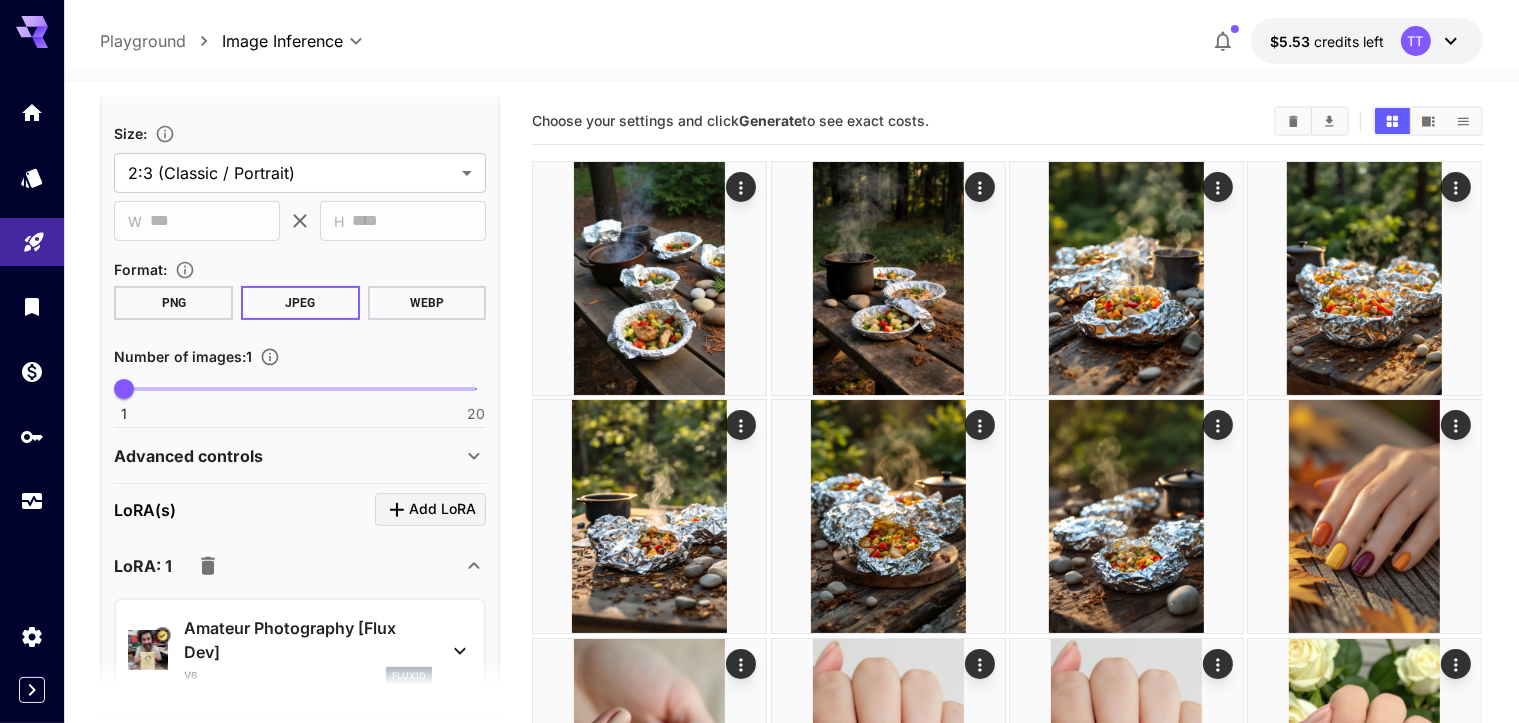 scroll, scrollTop: 200, scrollLeft: 0, axis: vertical 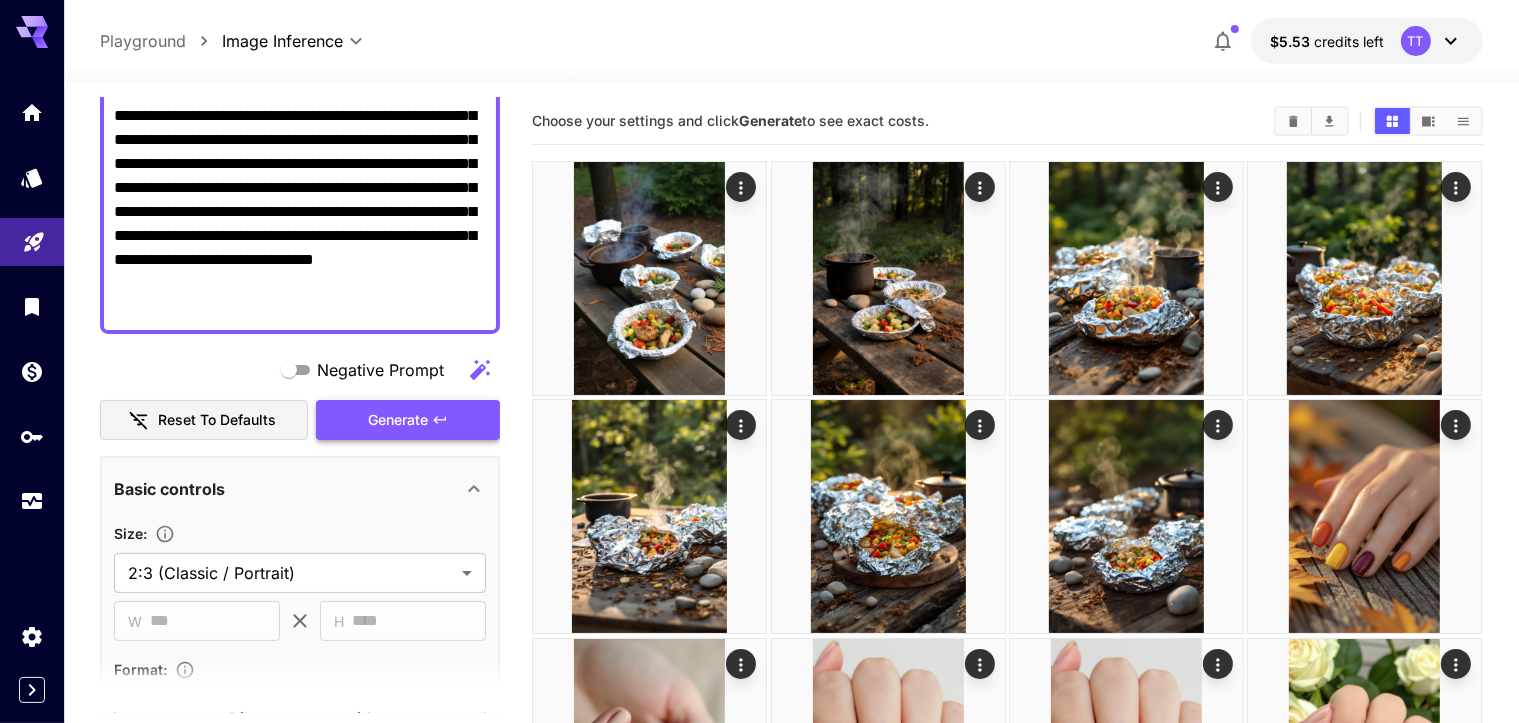 click on "Generate" at bounding box center [398, 420] 